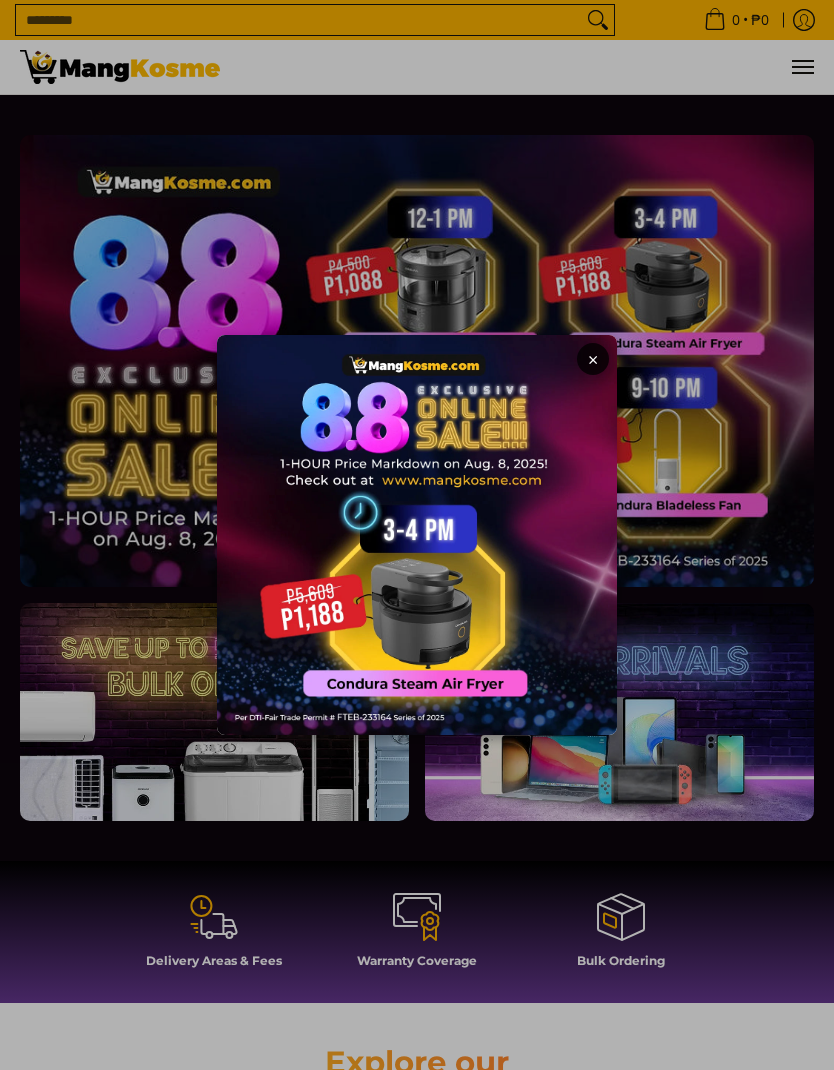 scroll, scrollTop: 0, scrollLeft: 0, axis: both 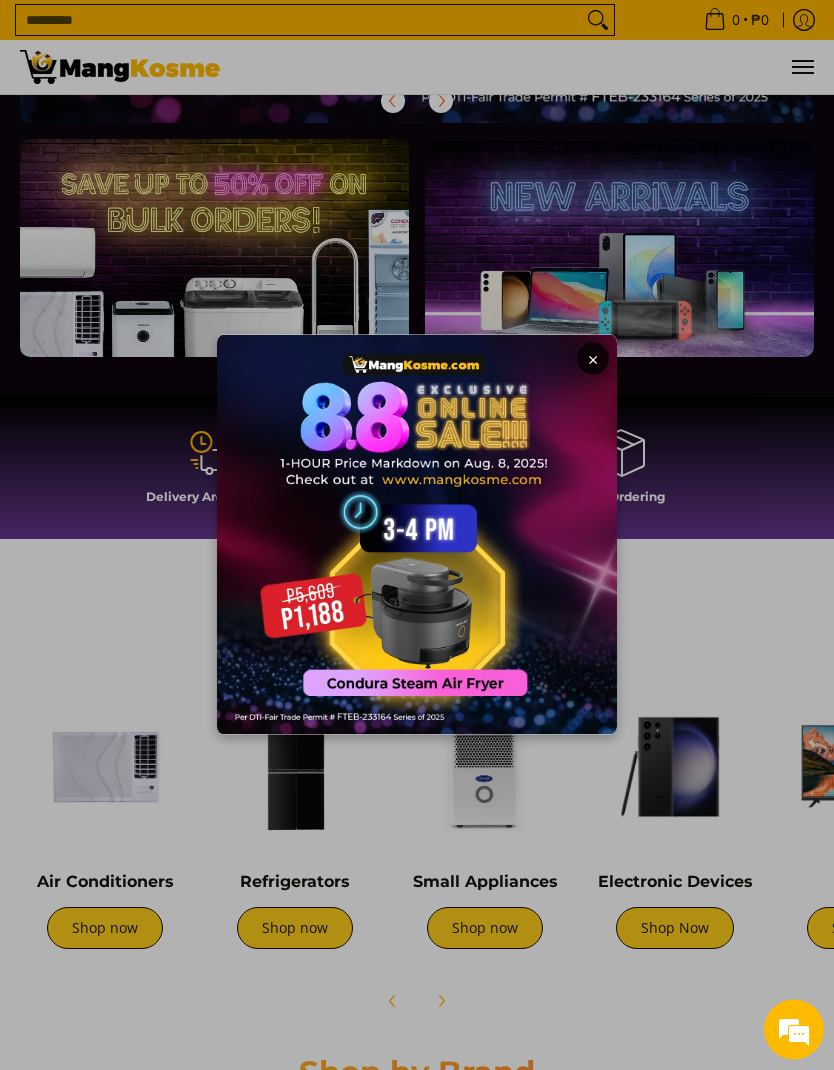 click at bounding box center [417, 535] 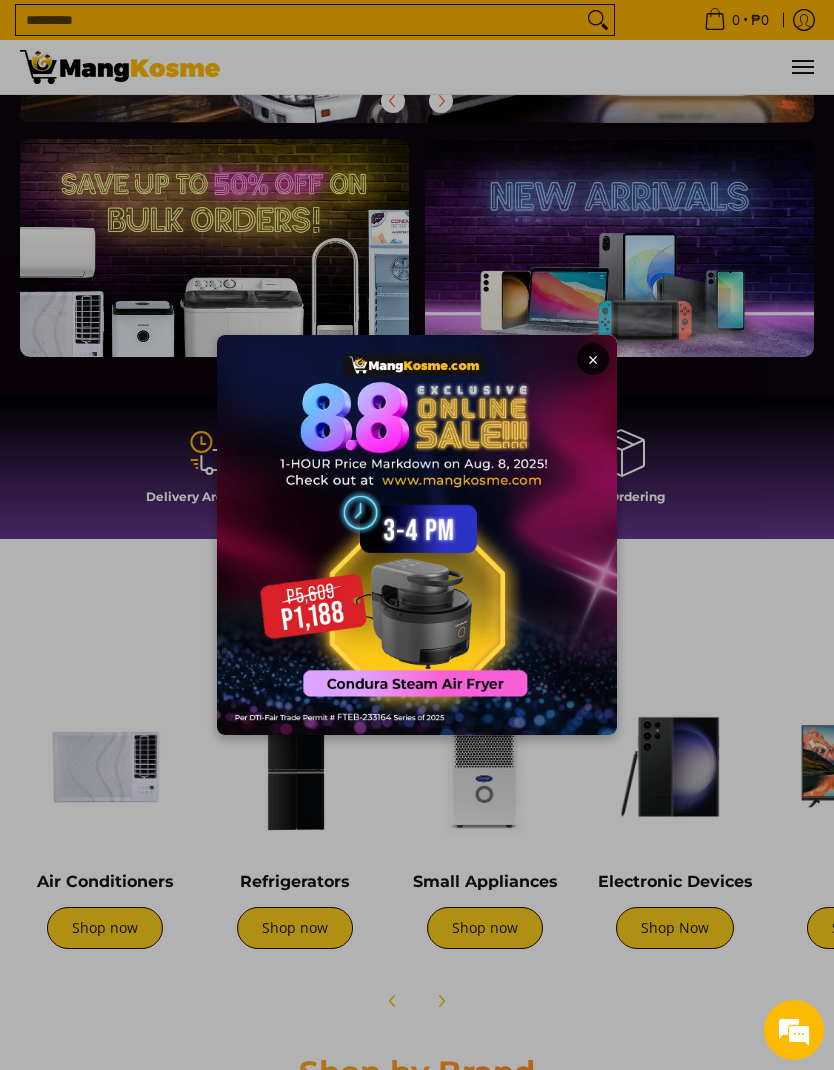 scroll, scrollTop: 0, scrollLeft: 794, axis: horizontal 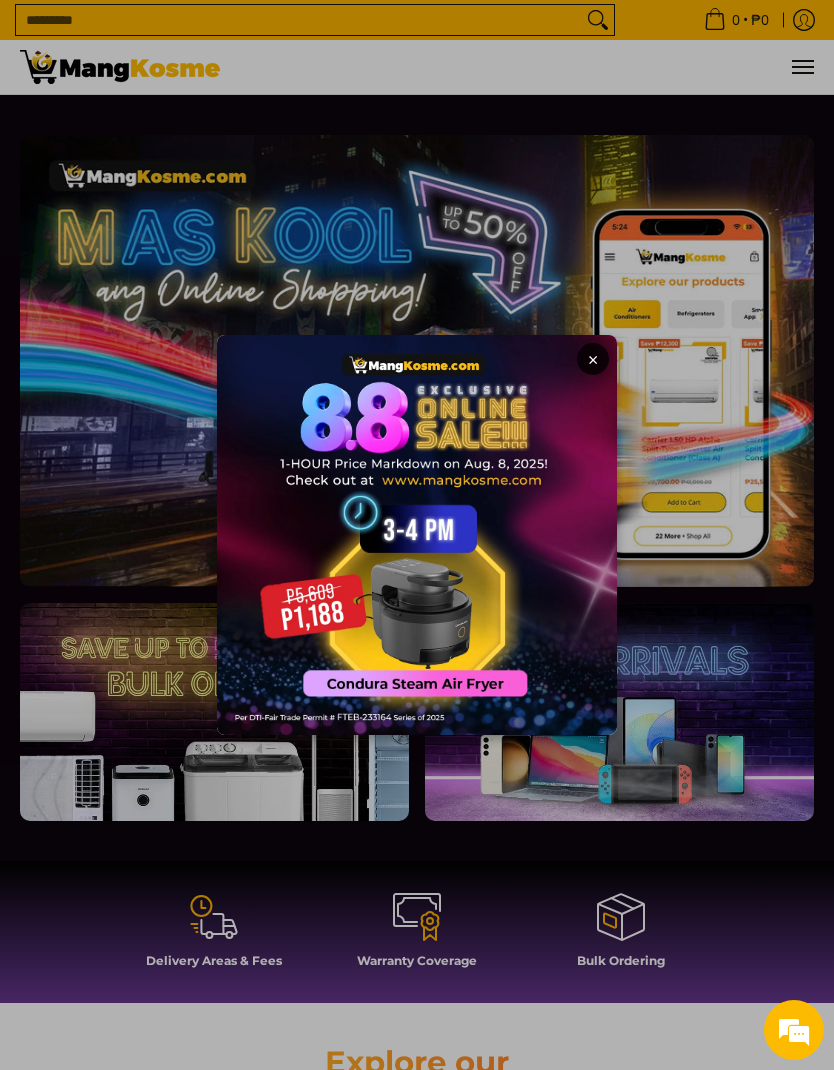 click at bounding box center (417, 535) 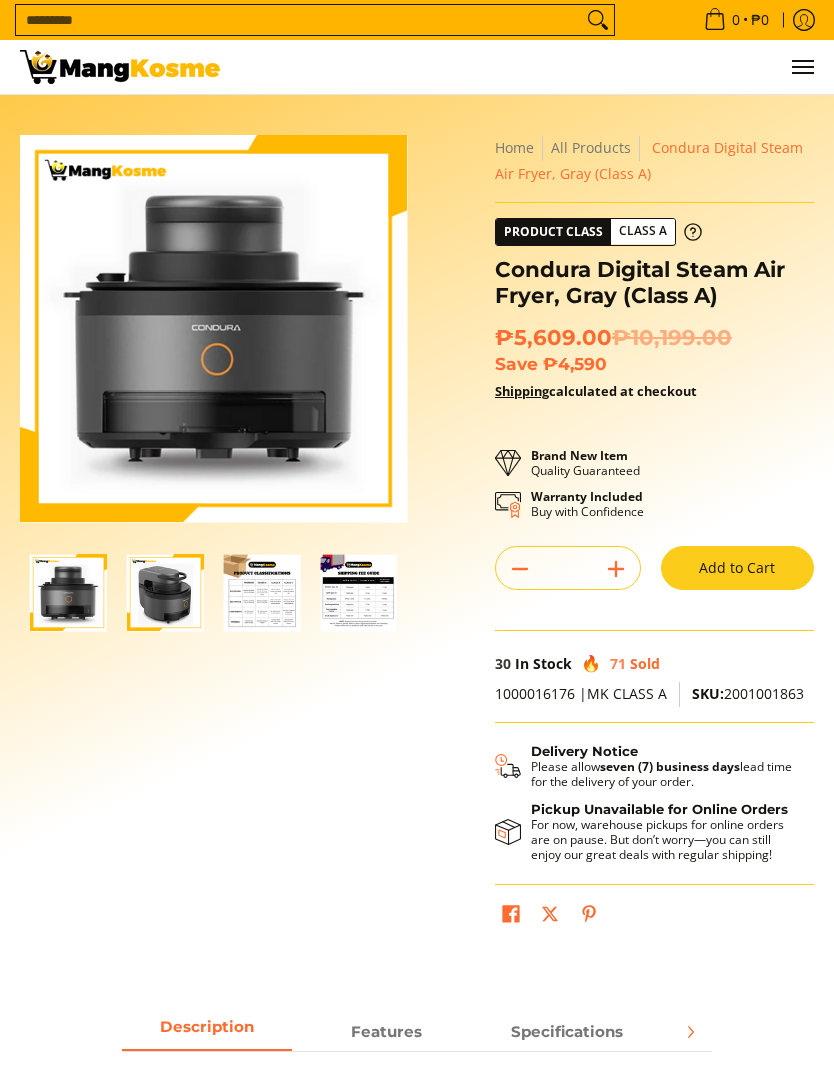 scroll, scrollTop: 0, scrollLeft: 0, axis: both 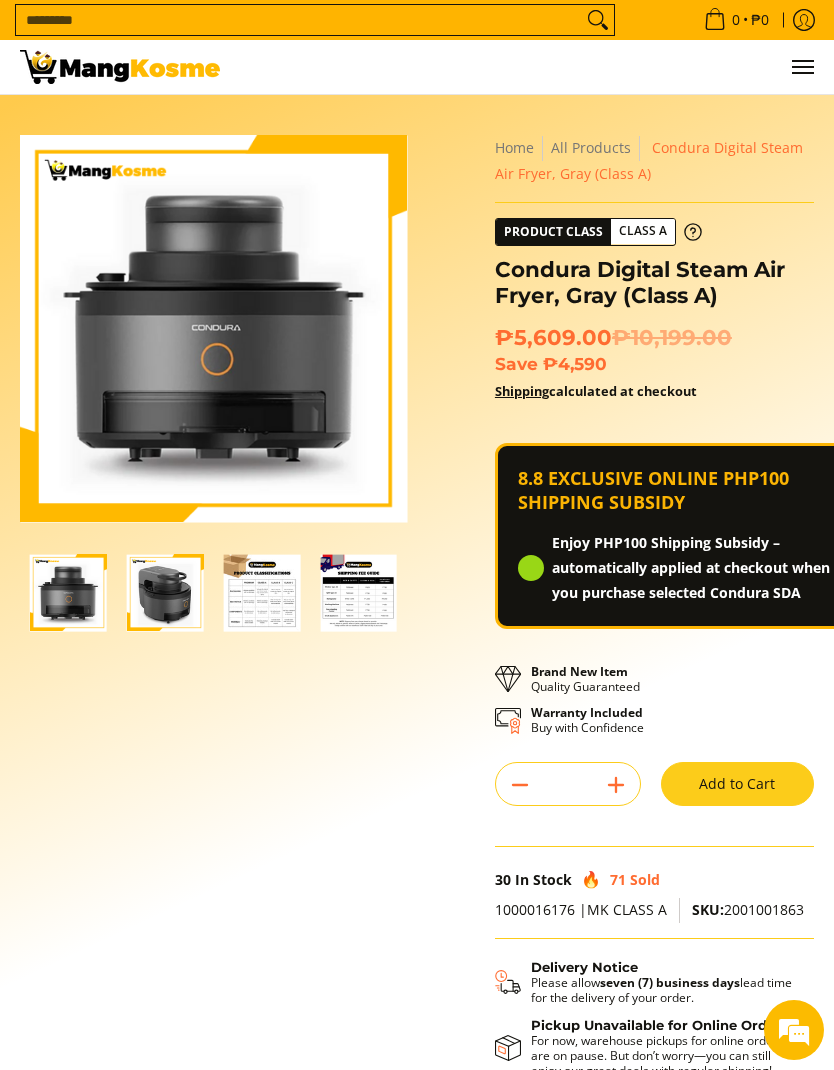 click at bounding box center (120, 67) 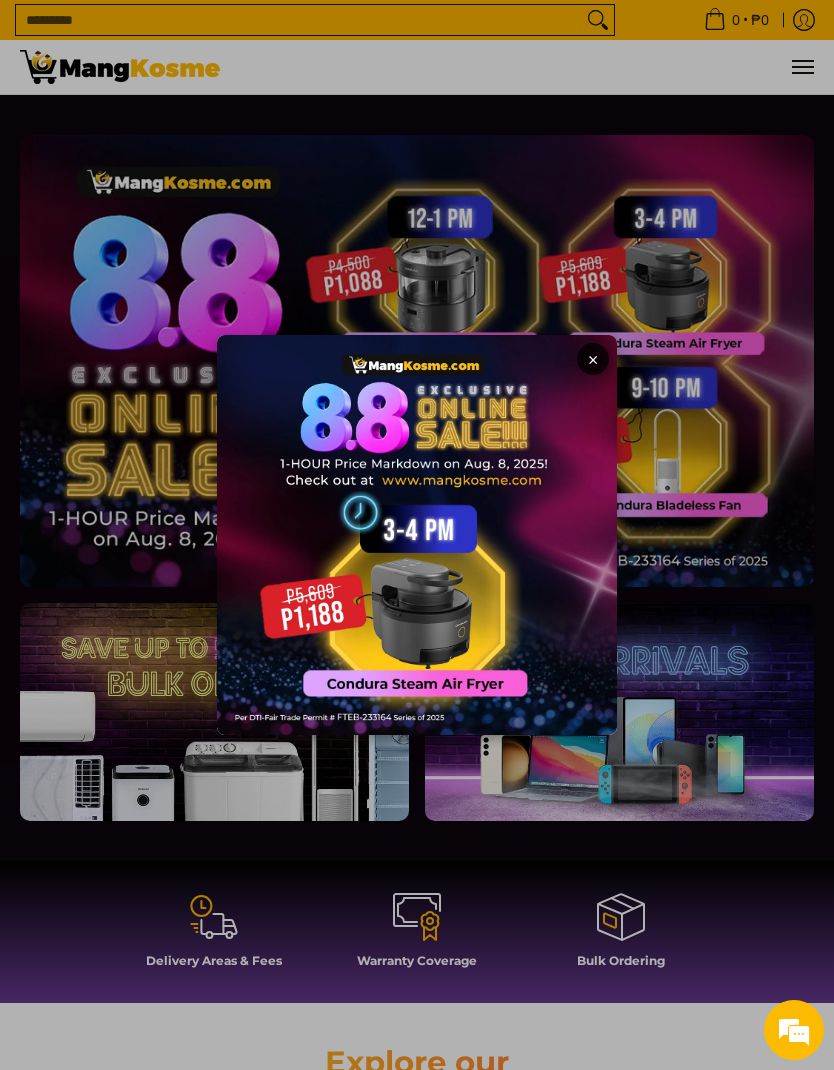 scroll, scrollTop: 0, scrollLeft: 0, axis: both 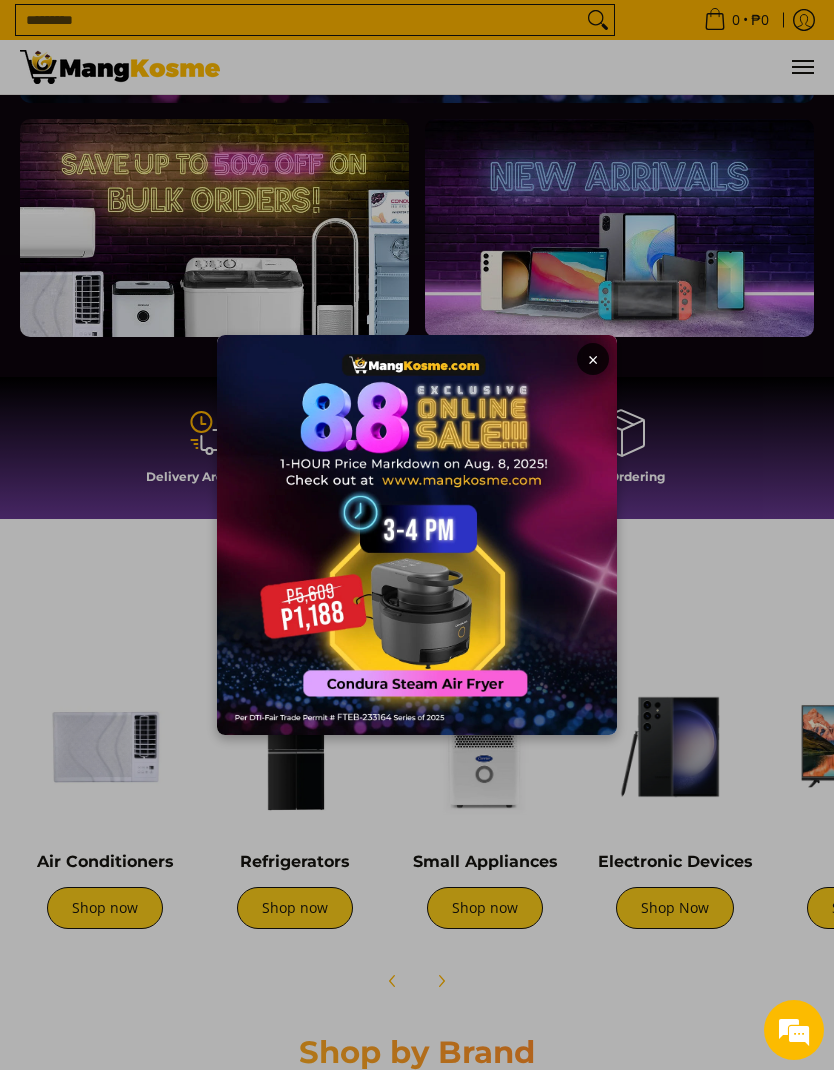 click on "×" at bounding box center [417, 535] 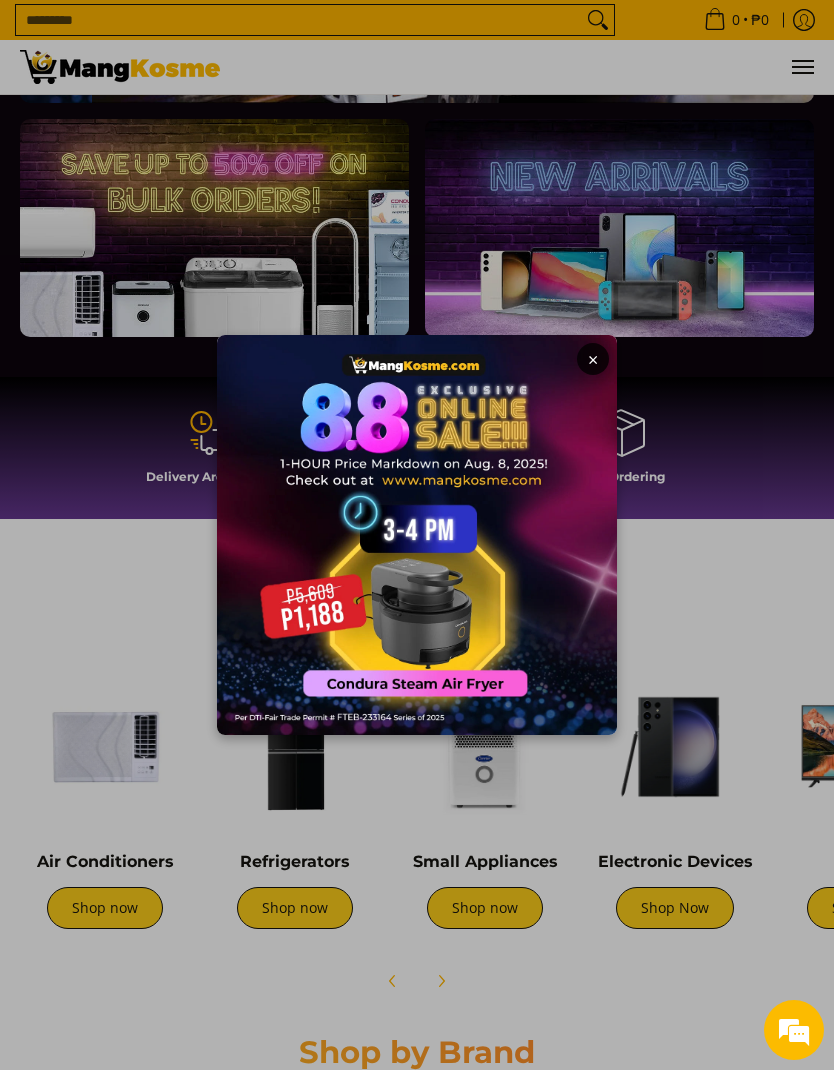 scroll, scrollTop: 0, scrollLeft: 794, axis: horizontal 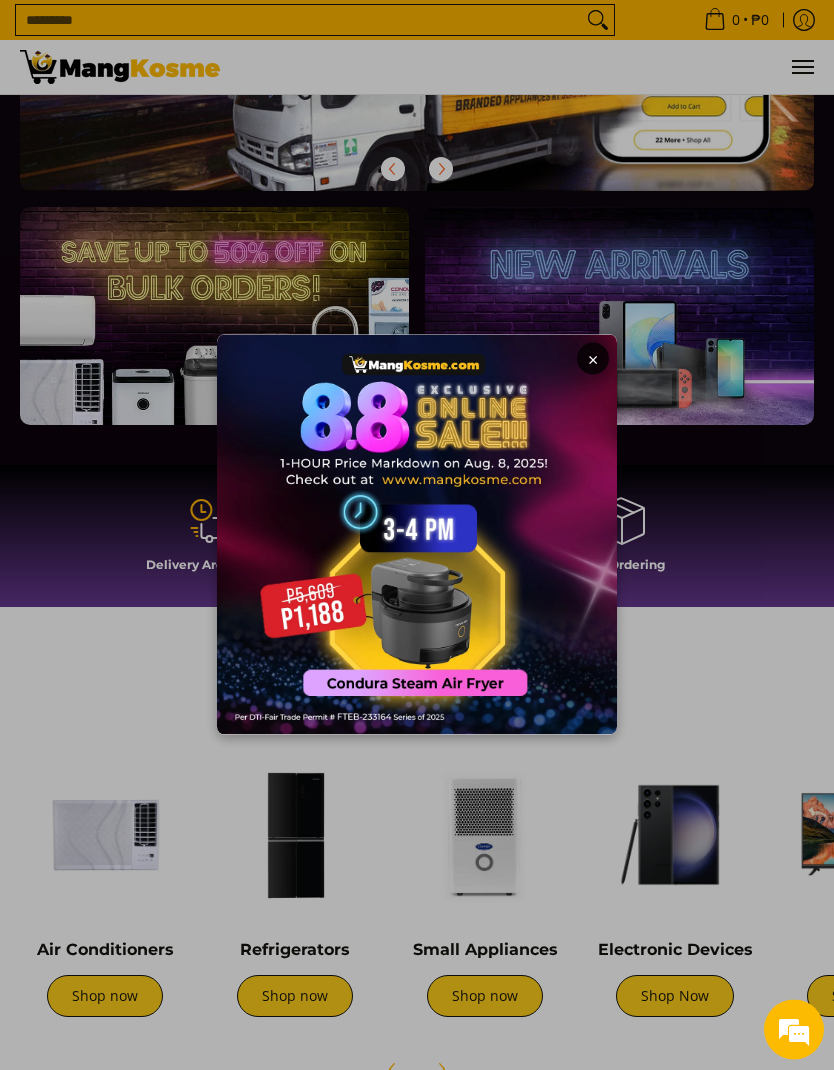 click on "×" at bounding box center (417, 535) 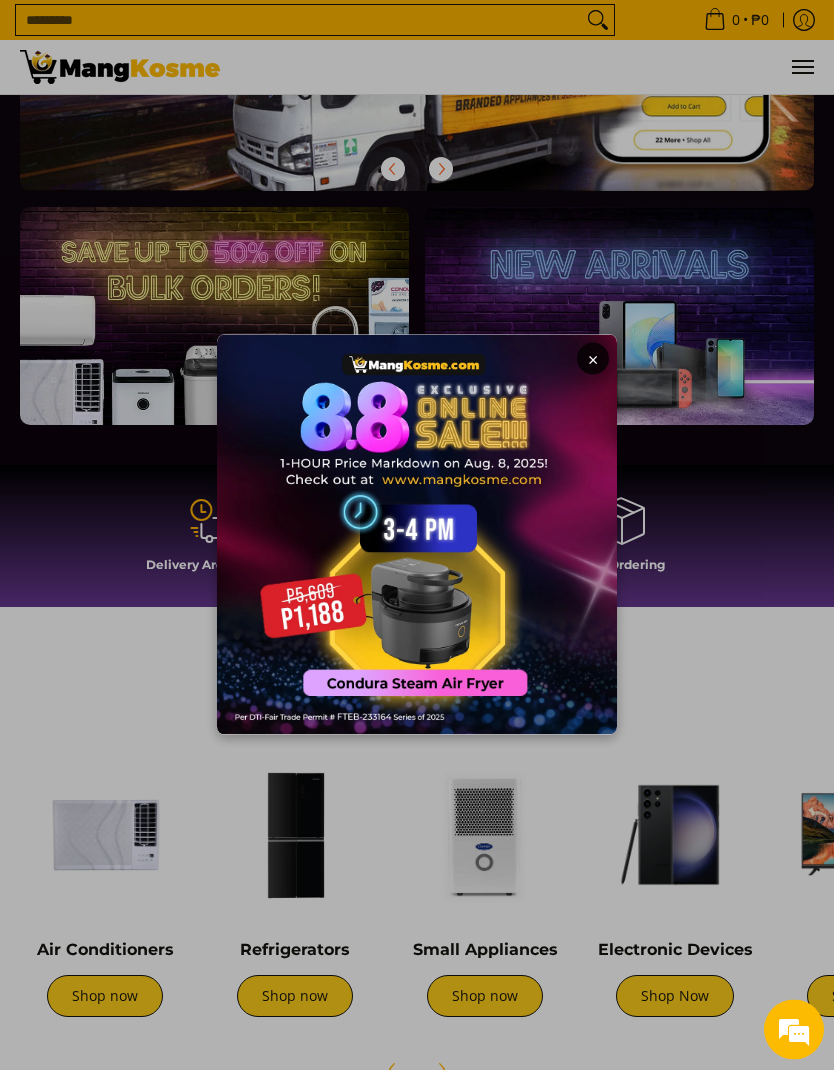 scroll, scrollTop: 396, scrollLeft: 0, axis: vertical 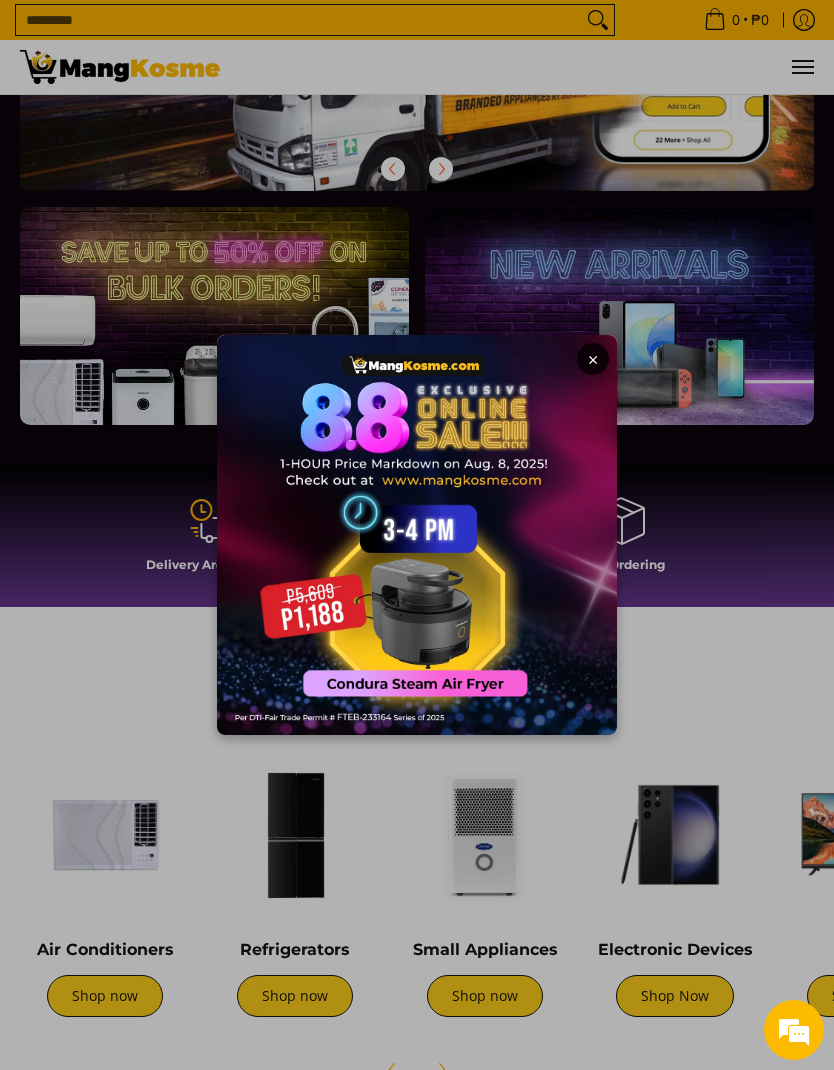 click at bounding box center [417, 535] 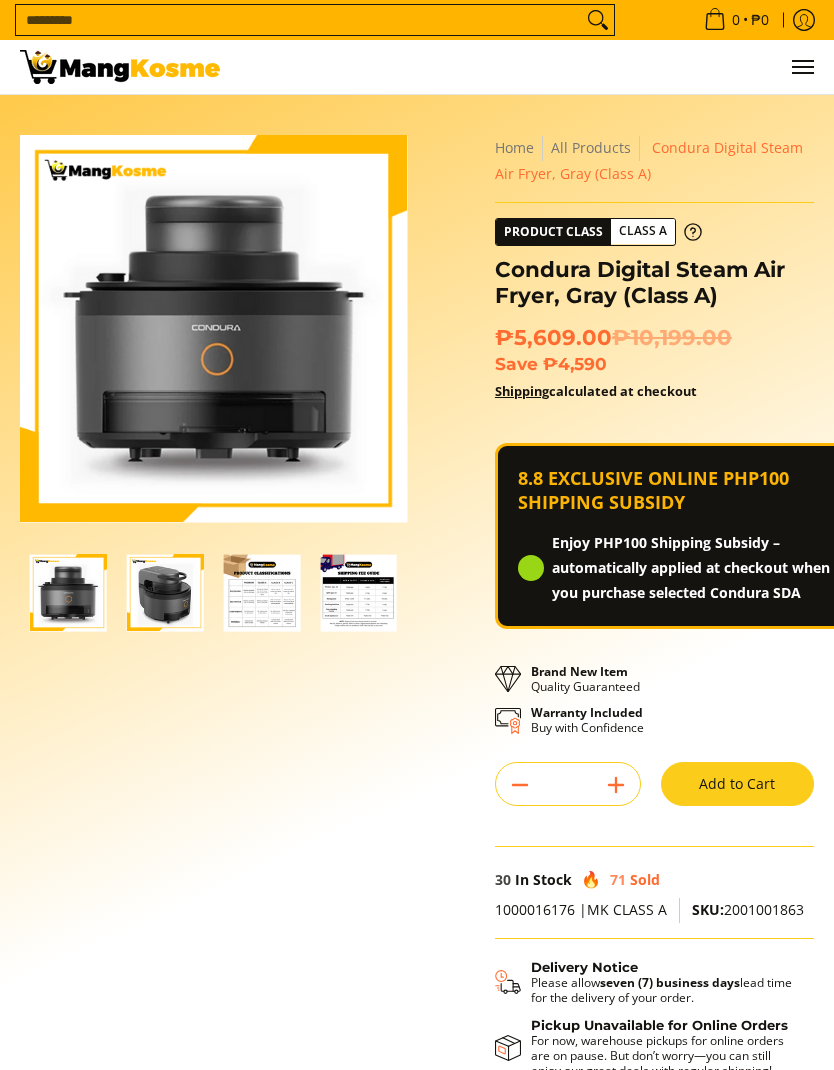scroll, scrollTop: 0, scrollLeft: 0, axis: both 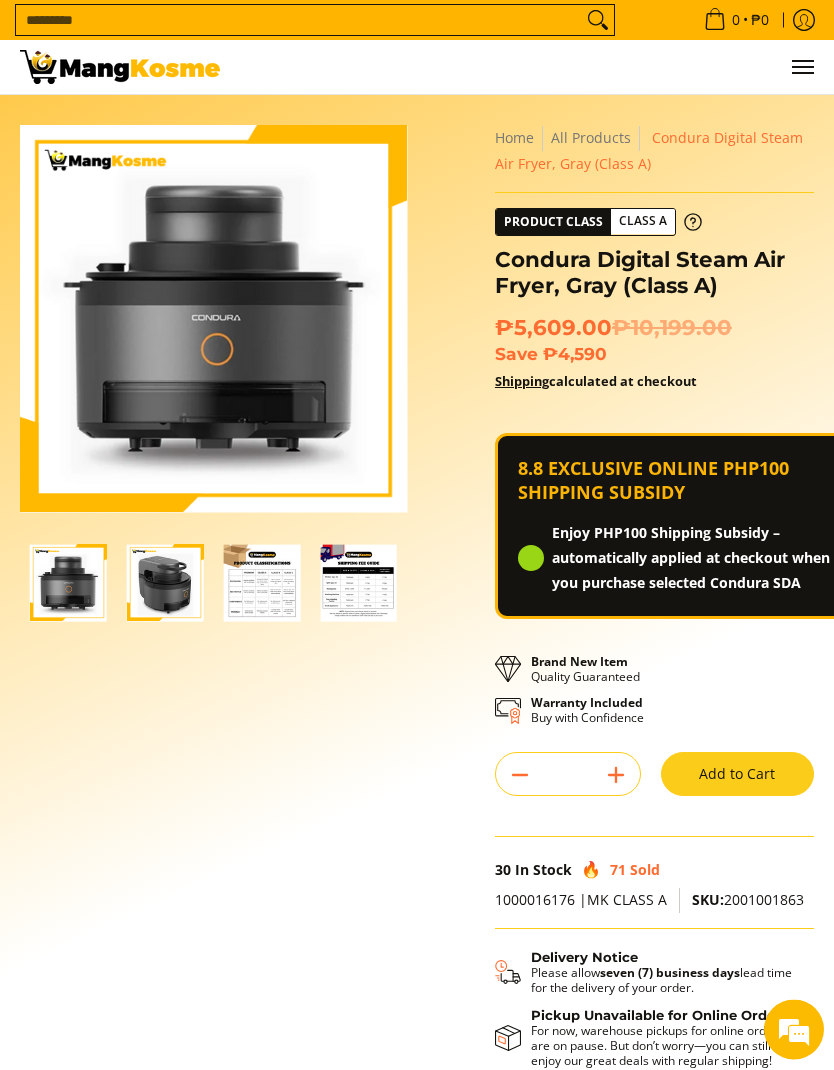 click at bounding box center [120, 67] 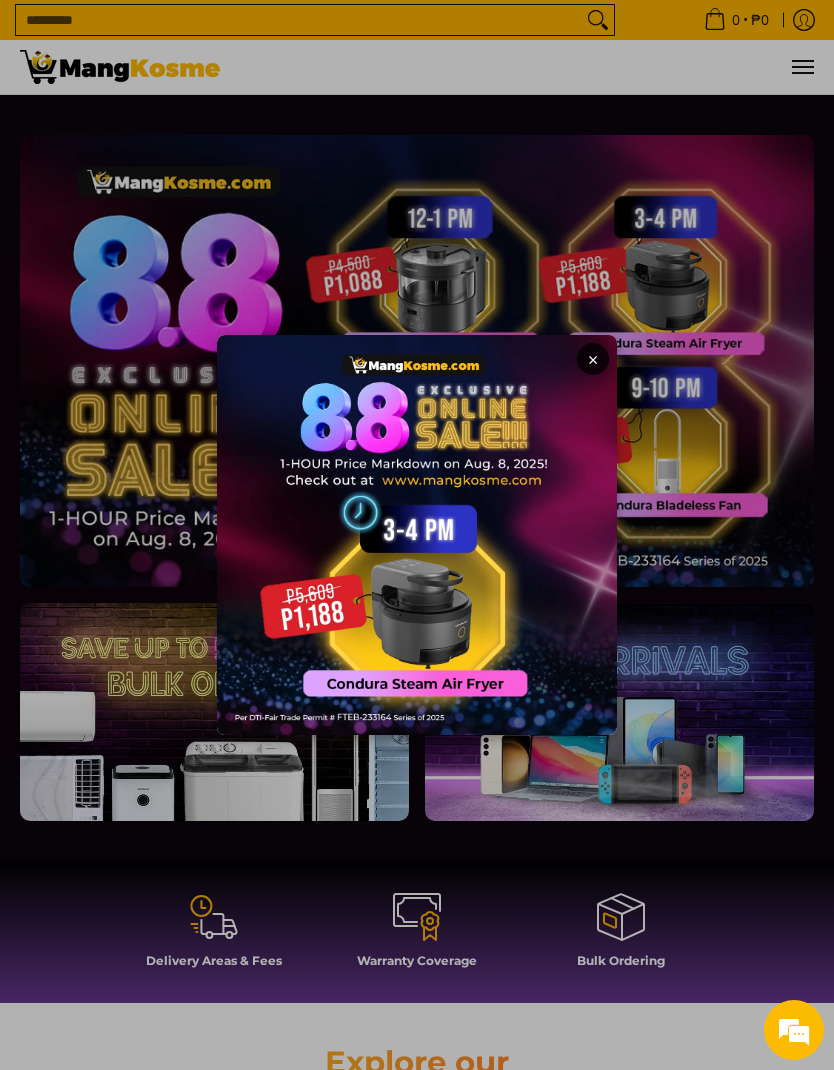 scroll, scrollTop: 0, scrollLeft: 0, axis: both 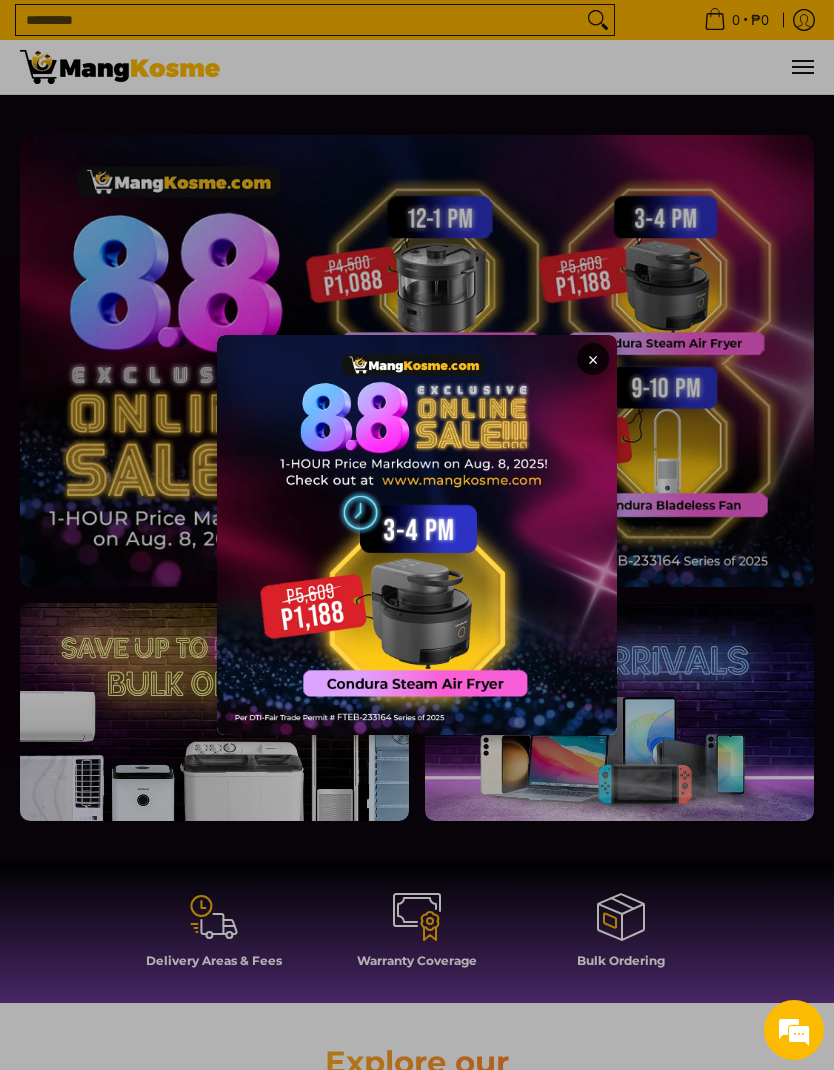 click at bounding box center [794, 1030] 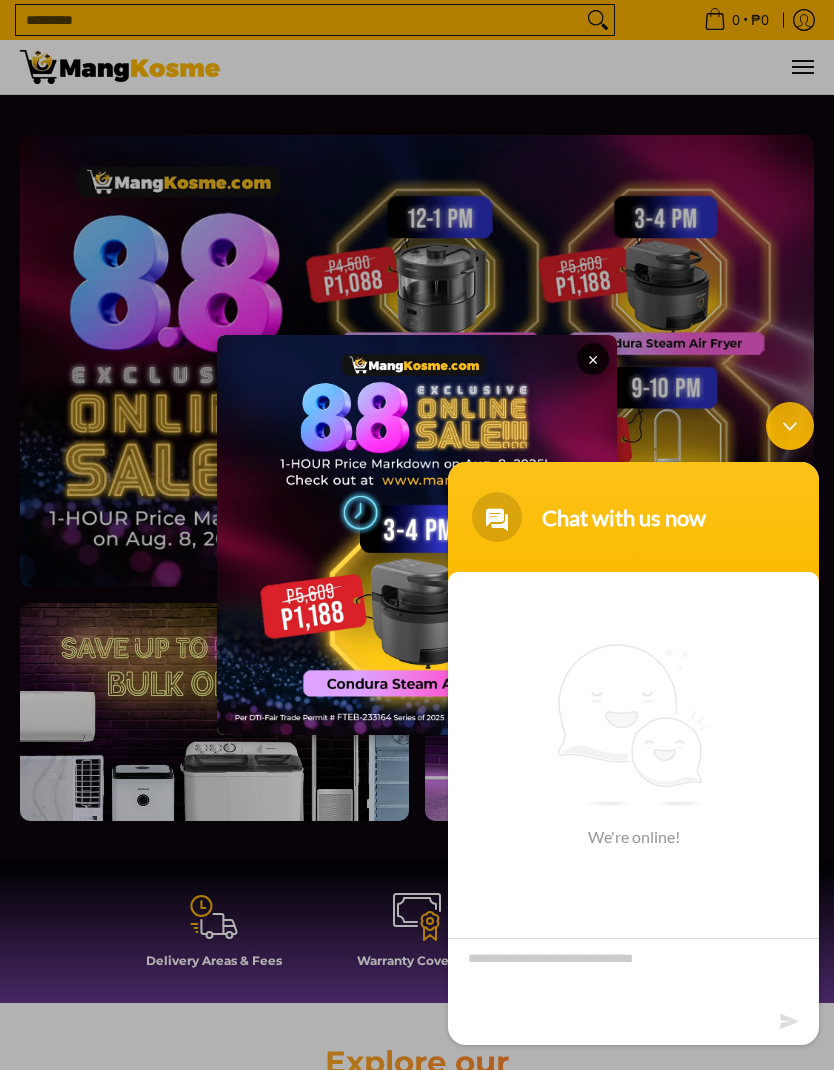 scroll, scrollTop: 0, scrollLeft: 0, axis: both 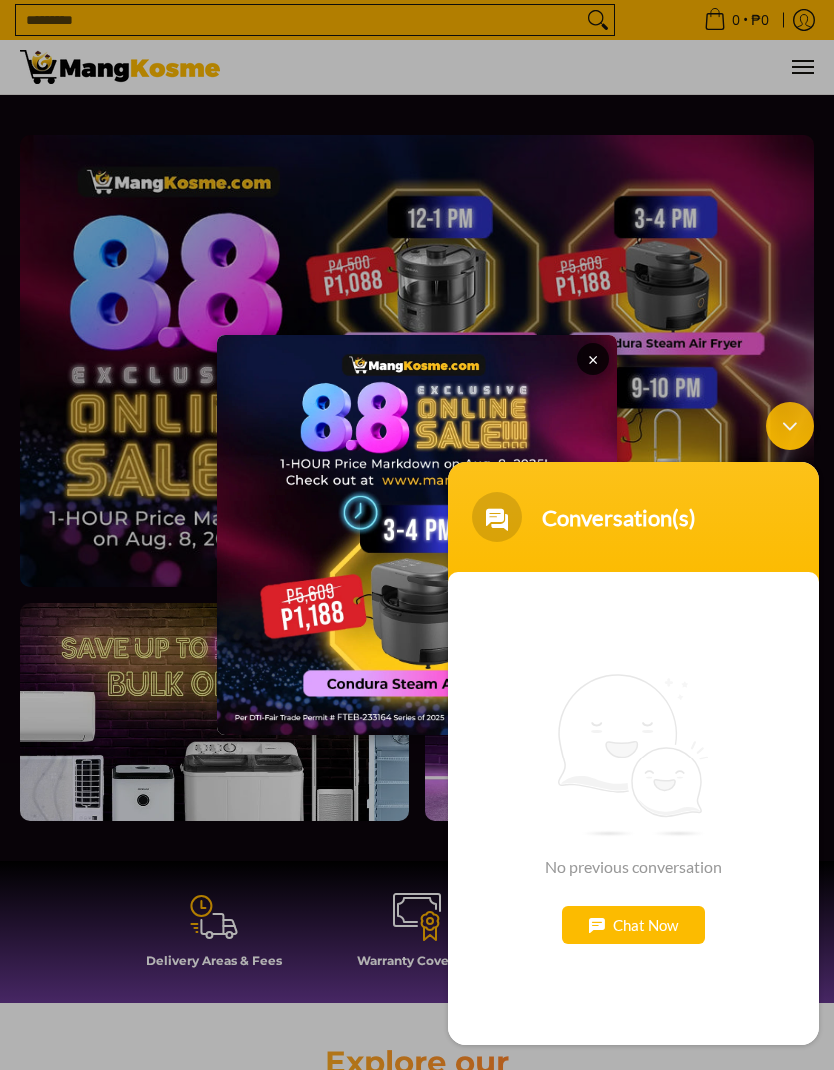 click at bounding box center [790, 426] 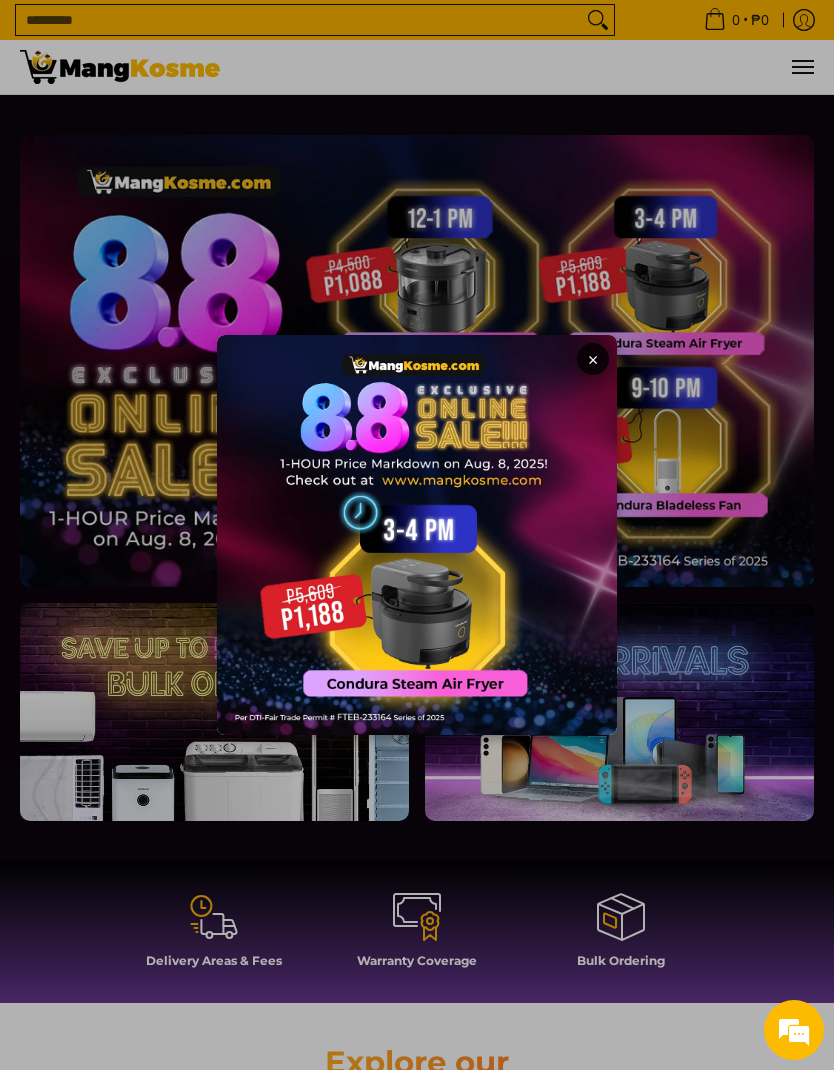 click on "×" at bounding box center [417, 535] 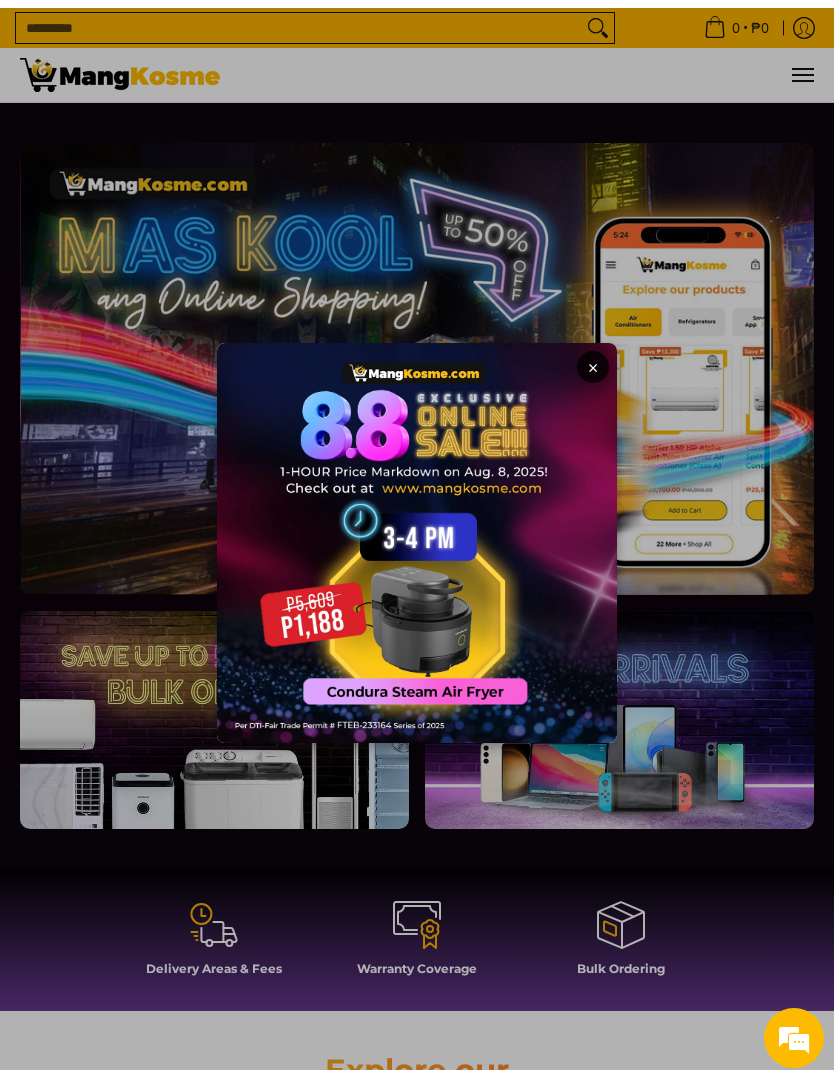 scroll, scrollTop: 0, scrollLeft: 794, axis: horizontal 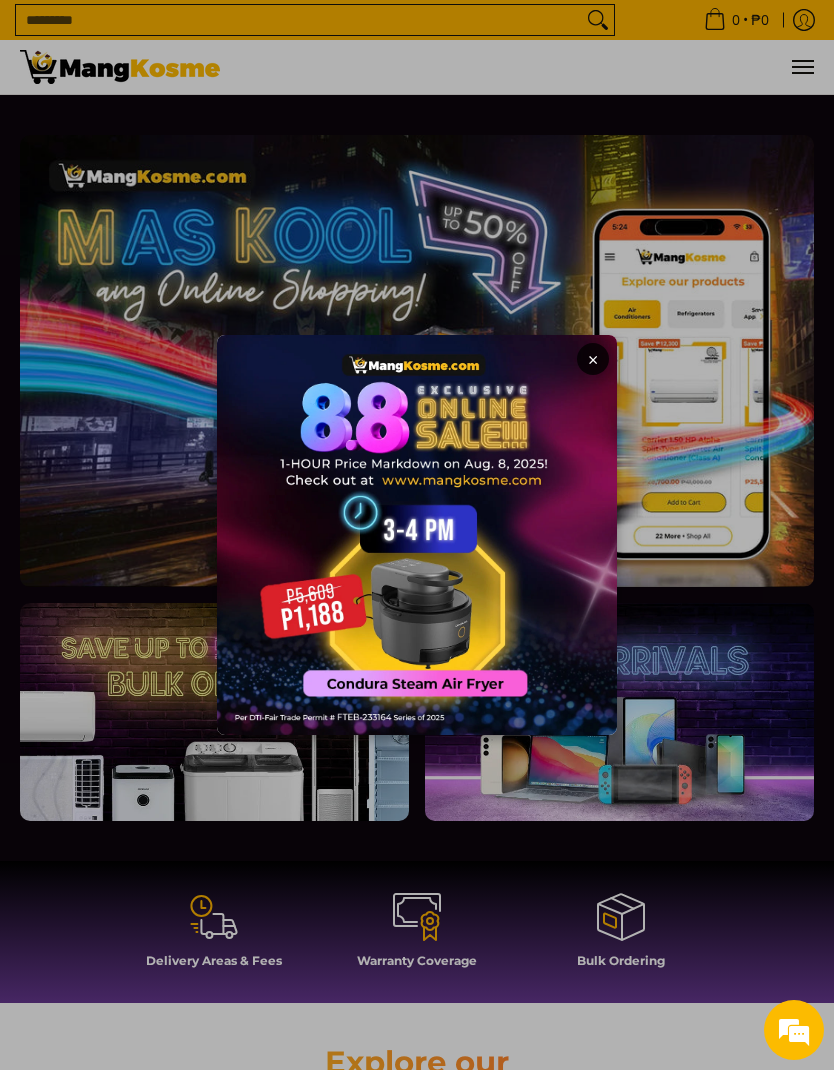 click on "×" at bounding box center [417, 535] 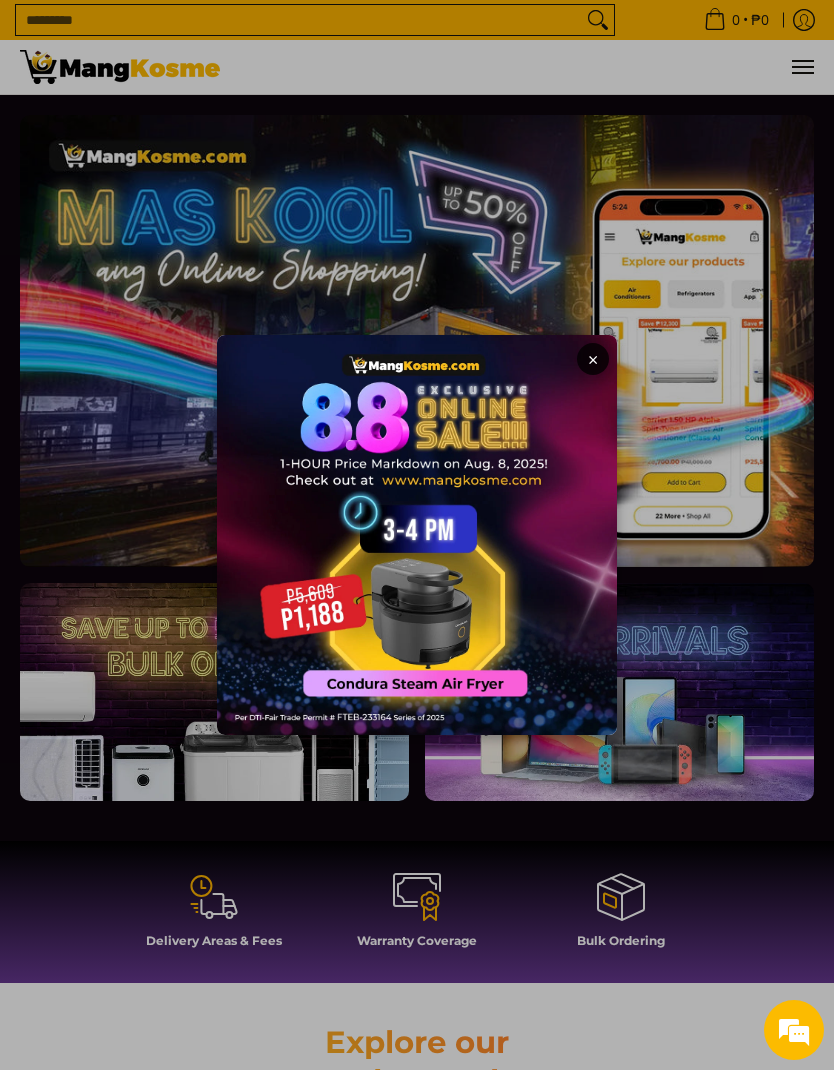 scroll, scrollTop: 22, scrollLeft: 0, axis: vertical 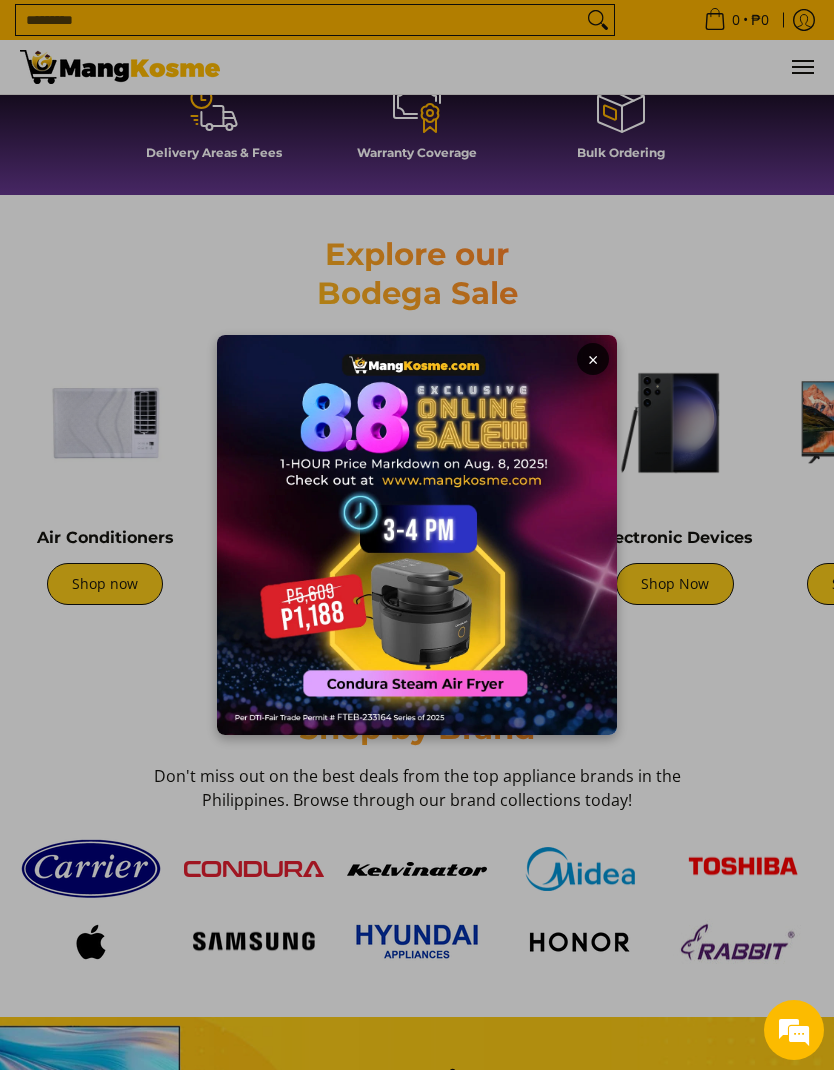 click on "×" at bounding box center (417, 535) 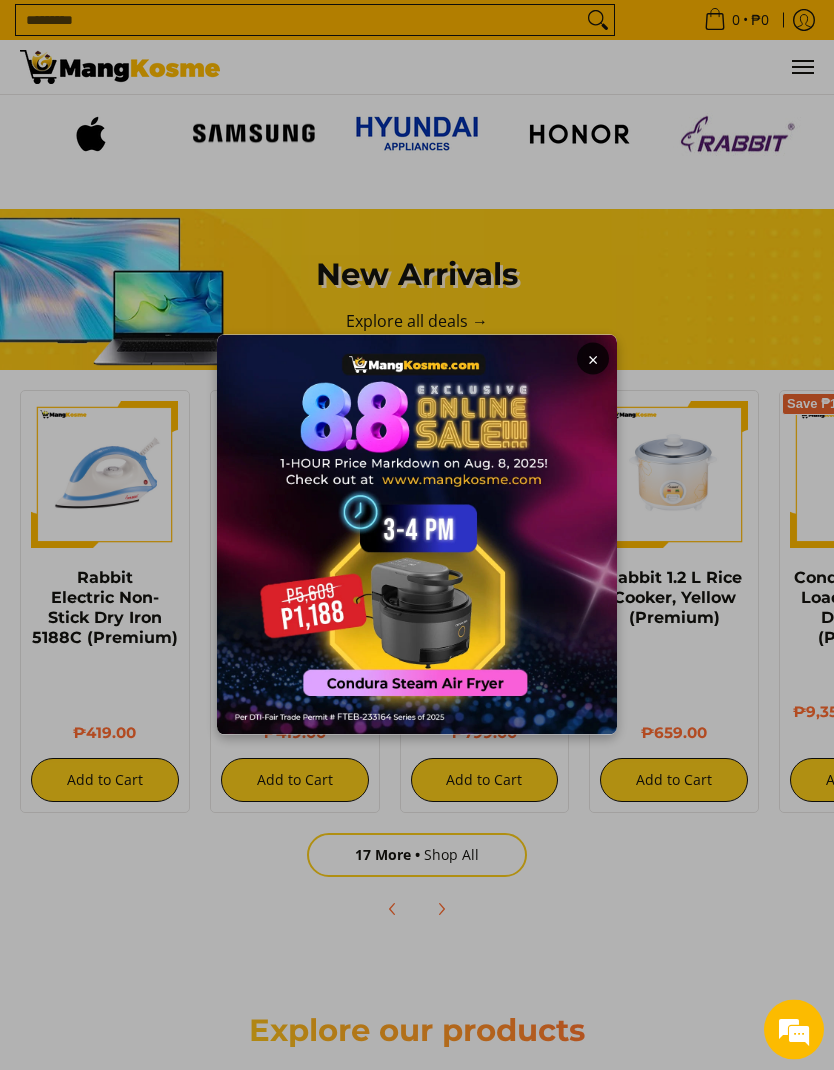 scroll, scrollTop: 1636, scrollLeft: 0, axis: vertical 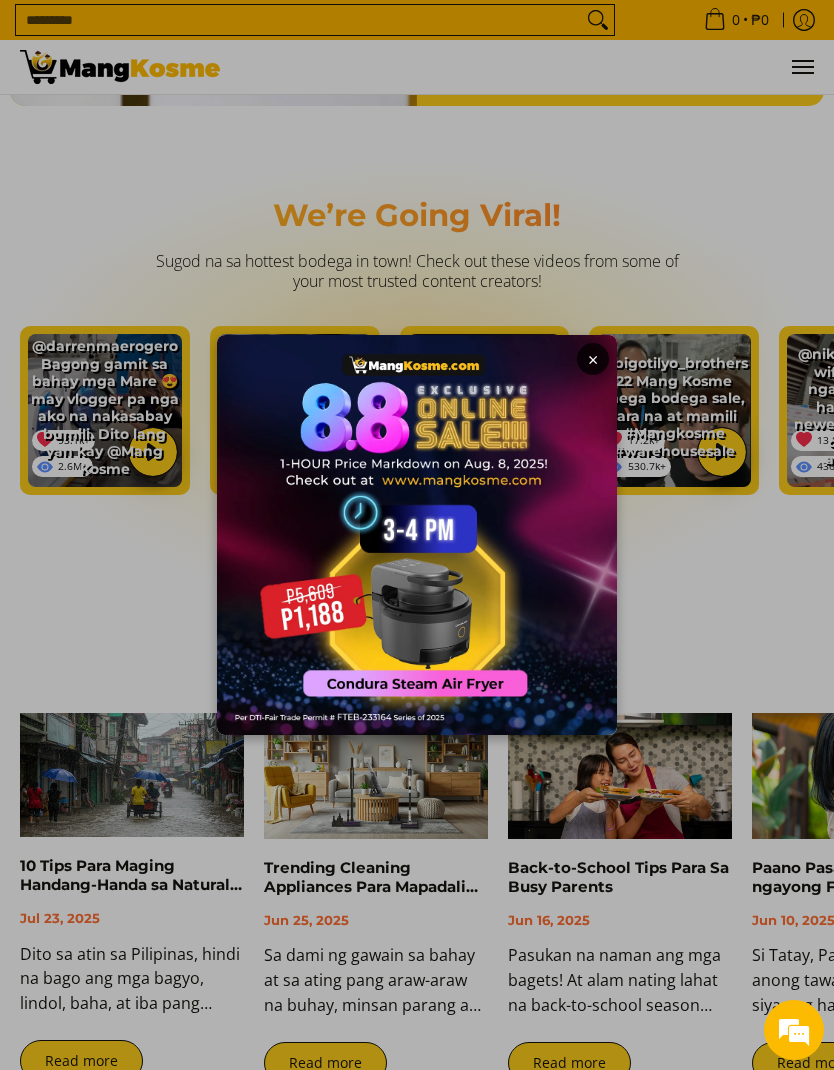 click at bounding box center [417, 535] 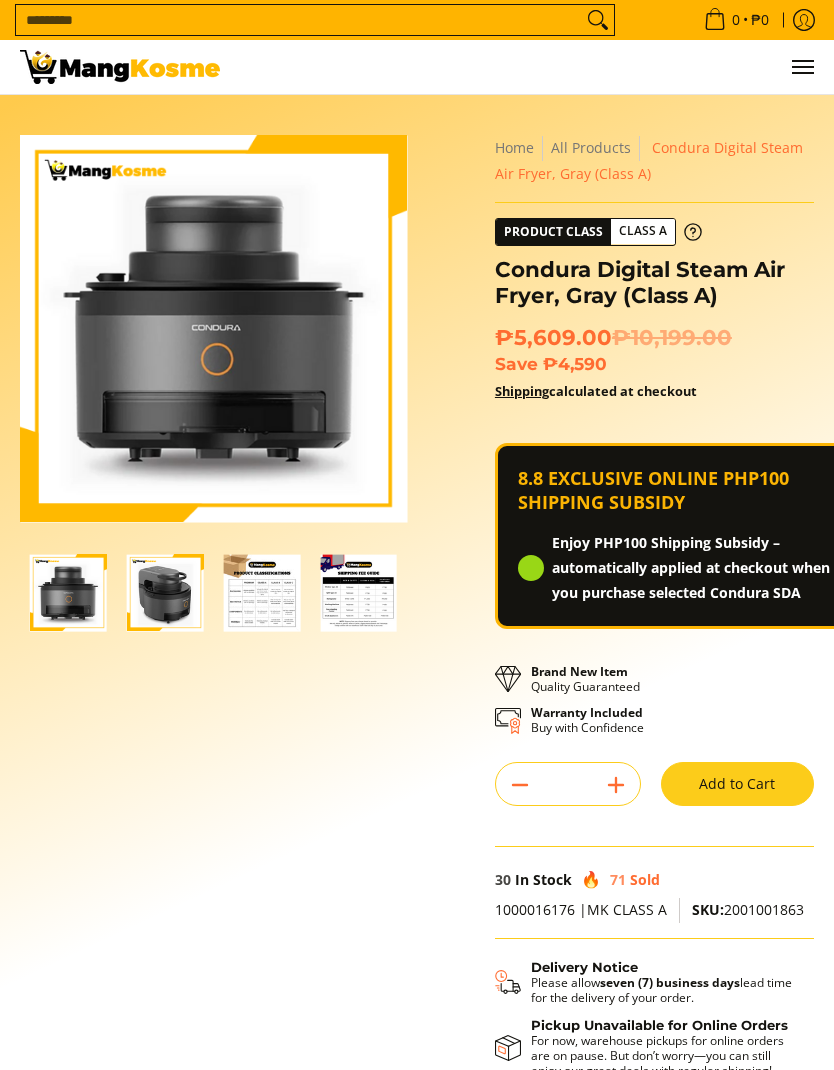 scroll, scrollTop: 0, scrollLeft: 0, axis: both 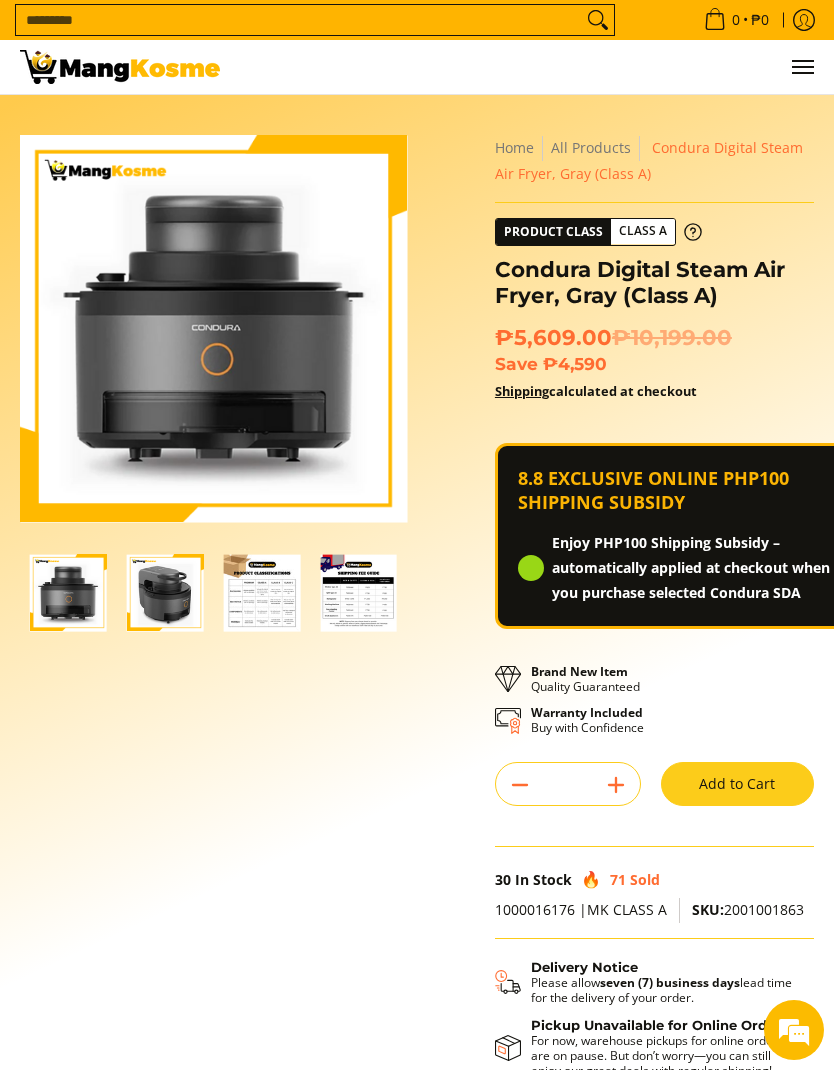 click on "Search..." at bounding box center (299, 20) 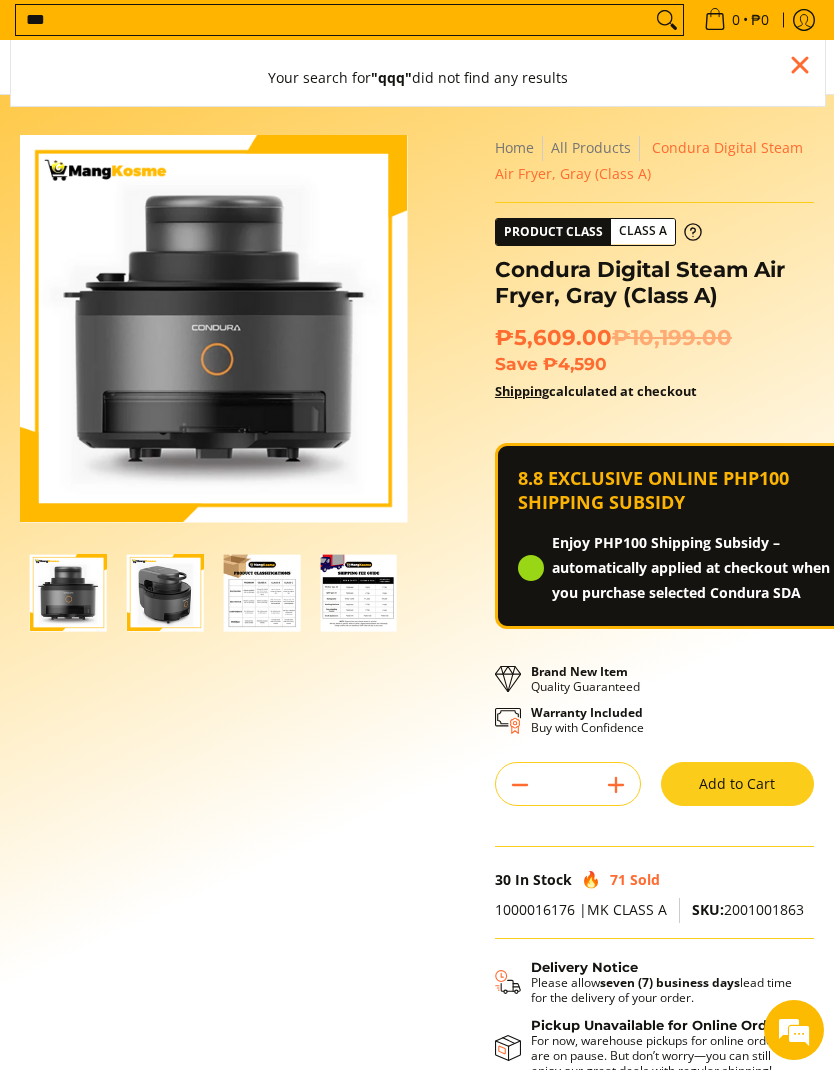 type on "***" 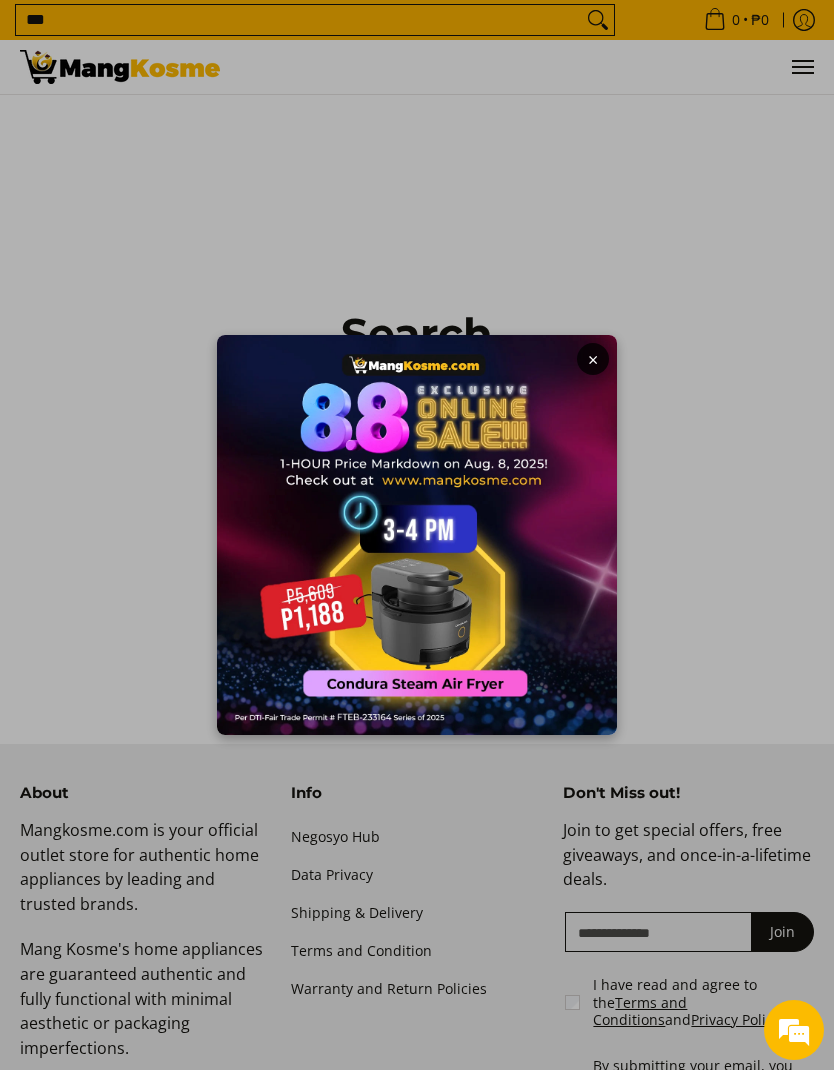scroll, scrollTop: 0, scrollLeft: 0, axis: both 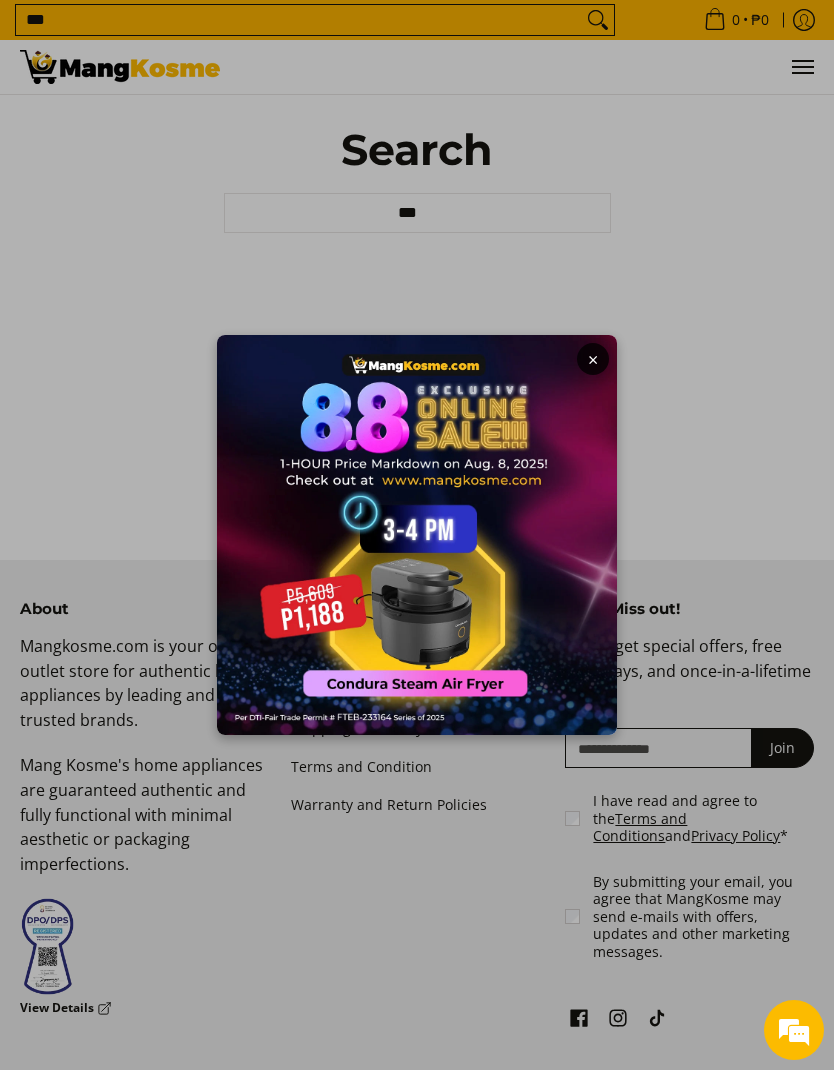 click on "×" at bounding box center [417, 535] 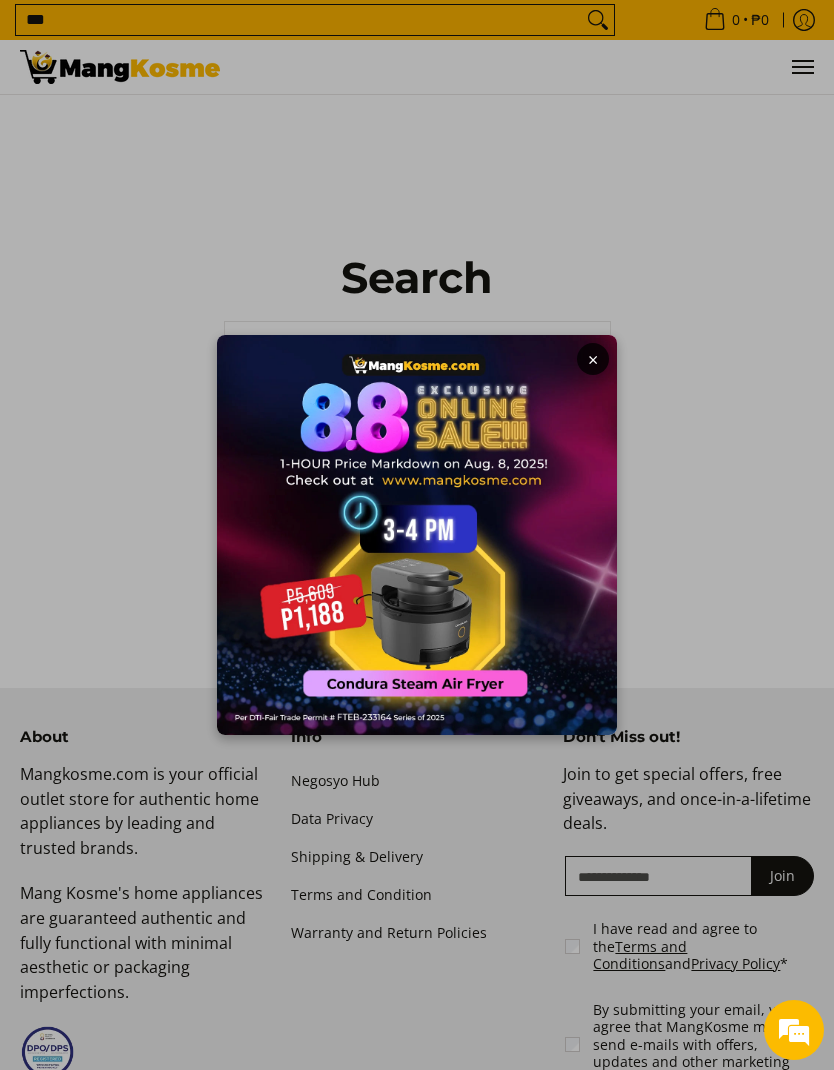 scroll, scrollTop: 0, scrollLeft: 0, axis: both 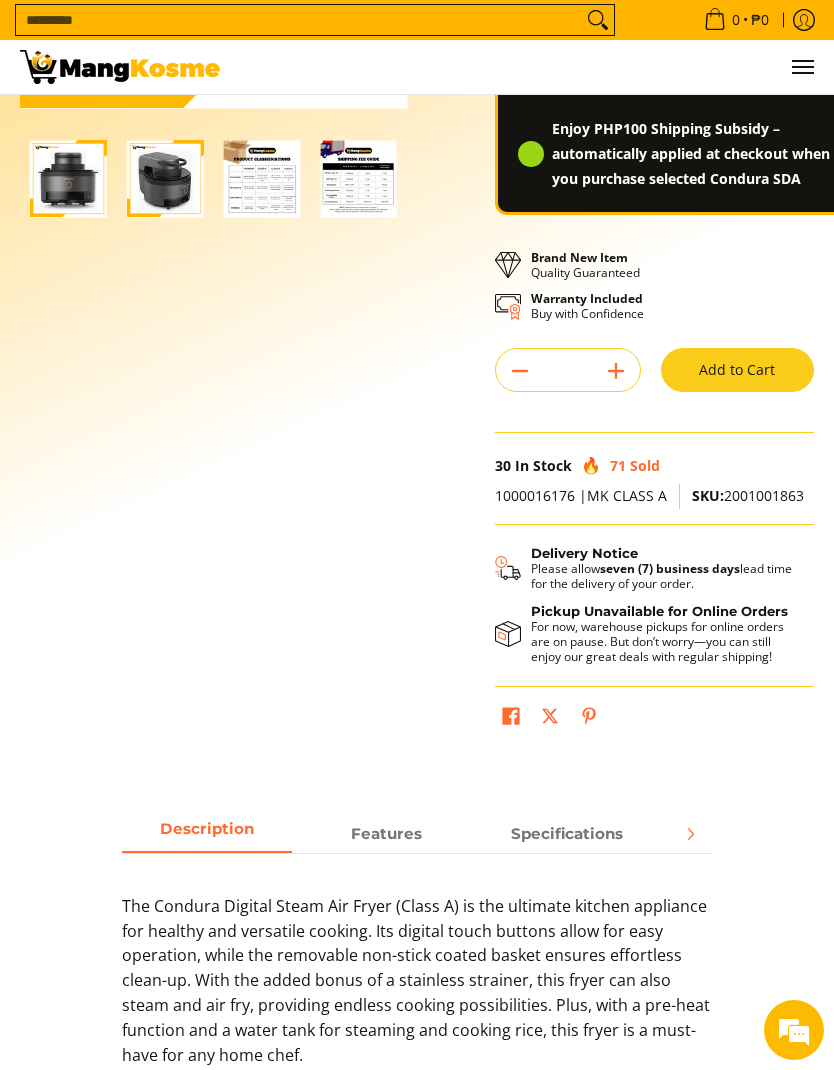 click on "Add to Cart" at bounding box center (737, 370) 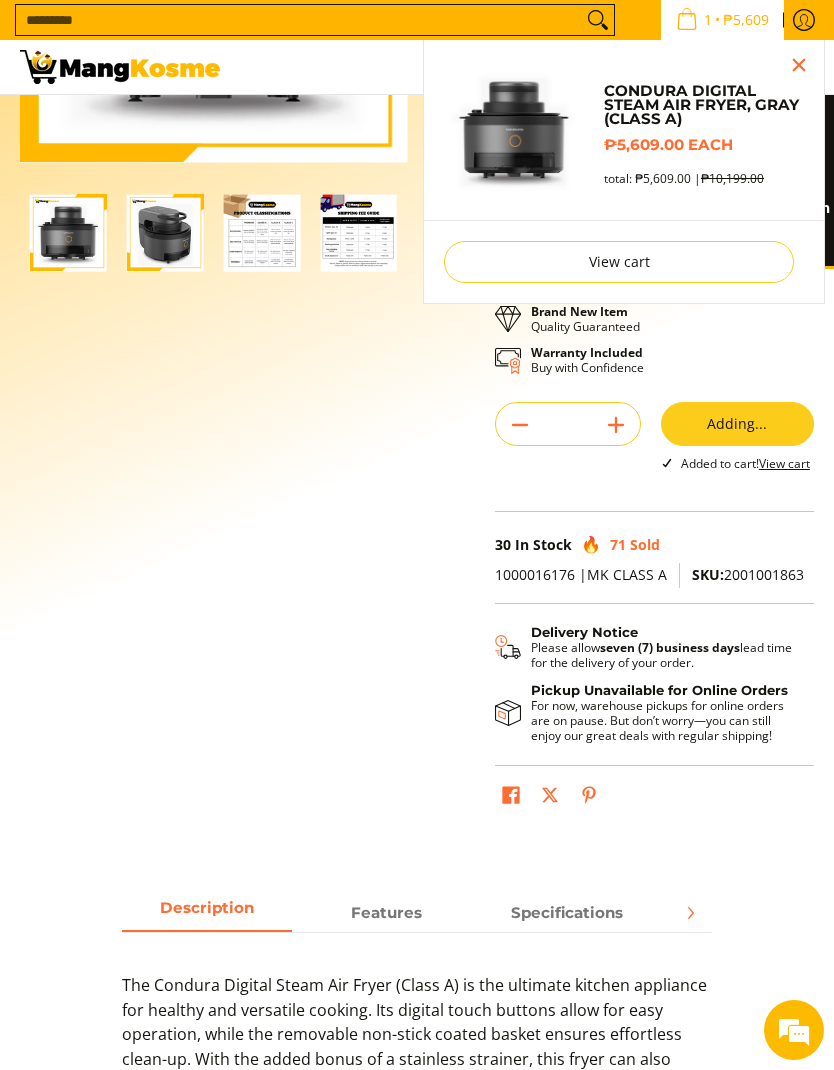 scroll, scrollTop: 359, scrollLeft: 0, axis: vertical 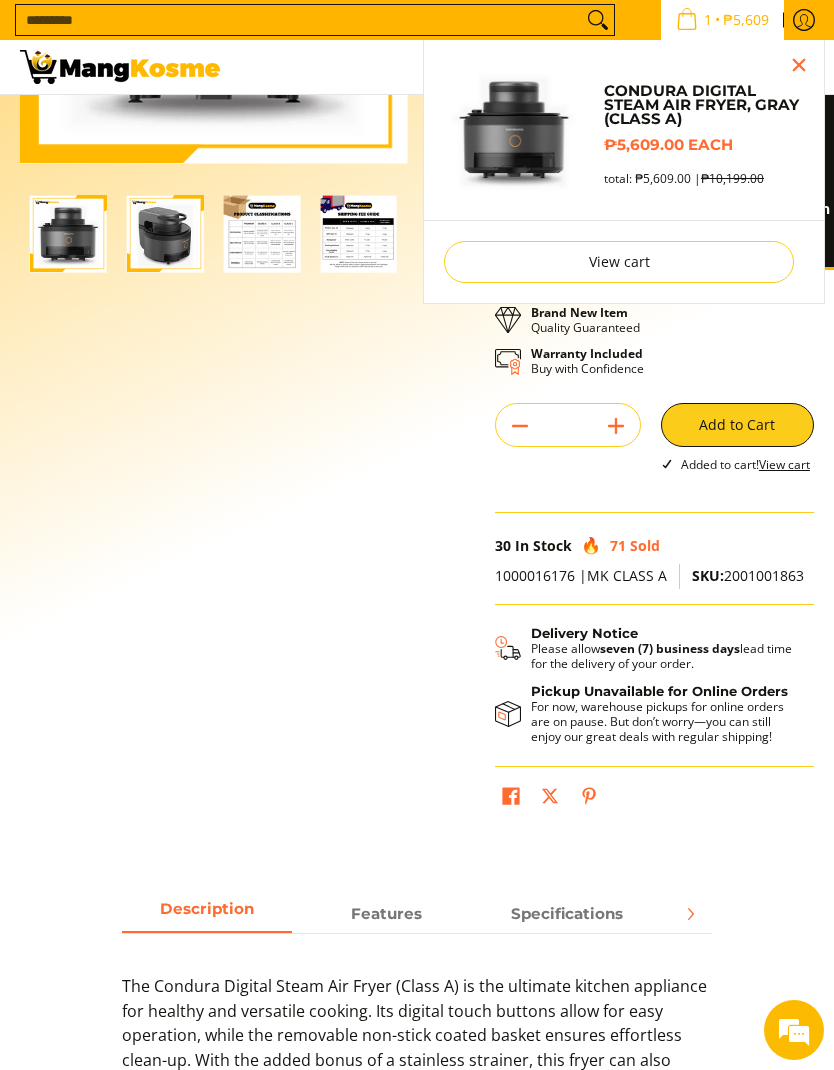 click at bounding box center [799, 65] 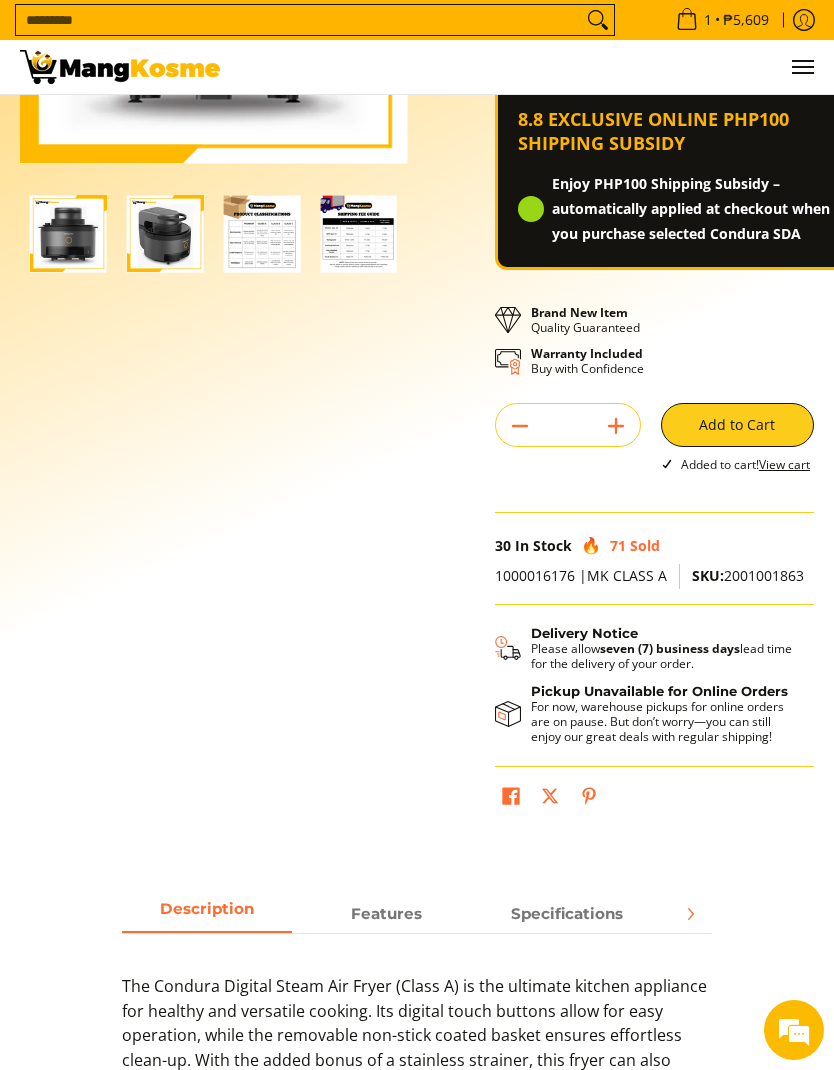 click at bounding box center [120, 67] 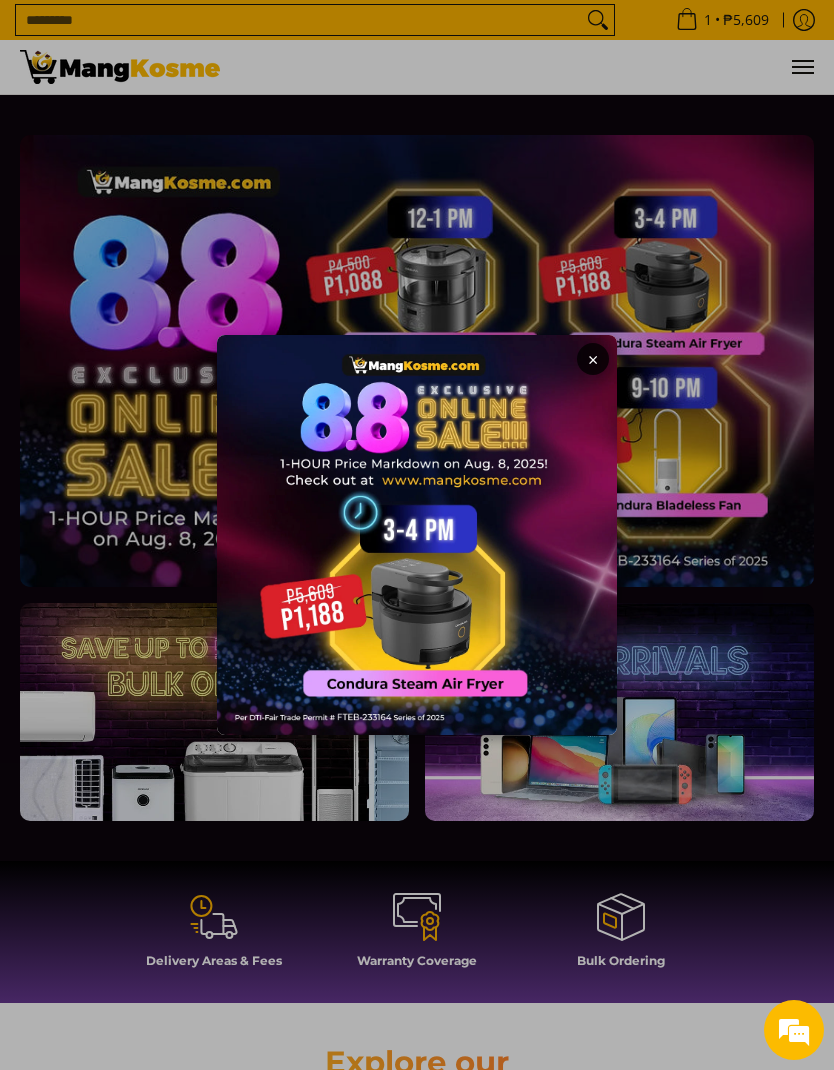 scroll, scrollTop: 0, scrollLeft: 0, axis: both 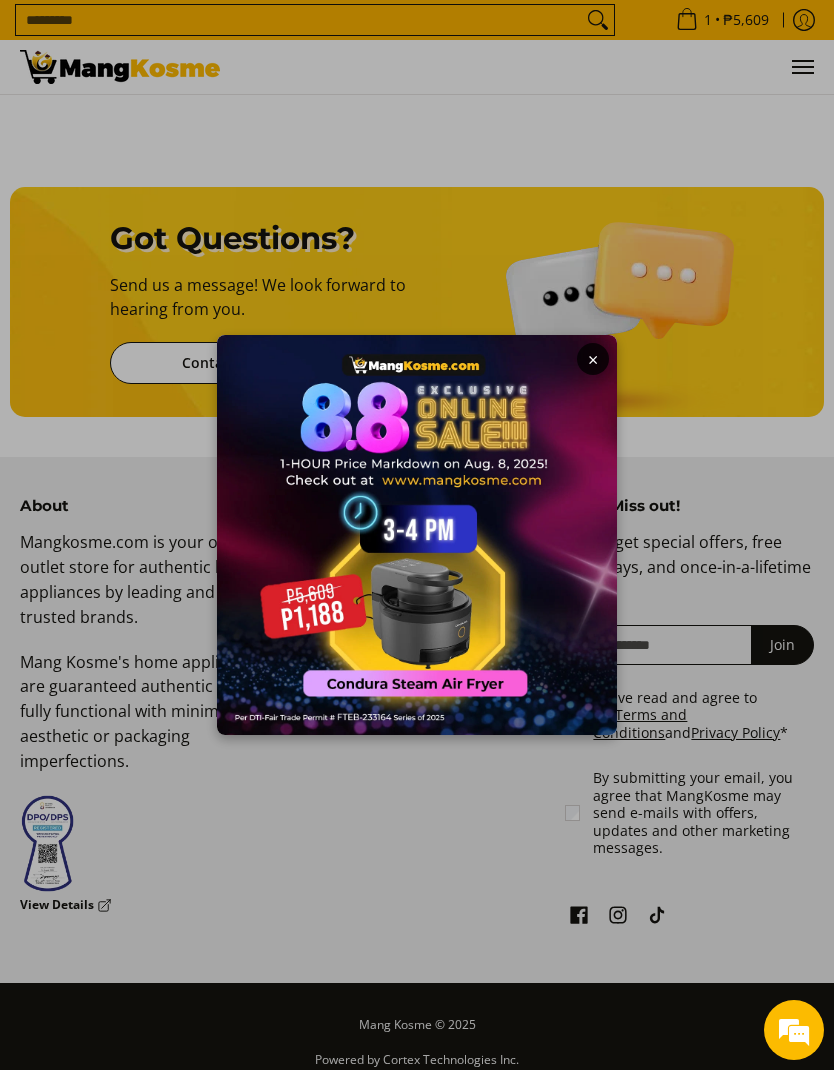 click at bounding box center (417, 535) 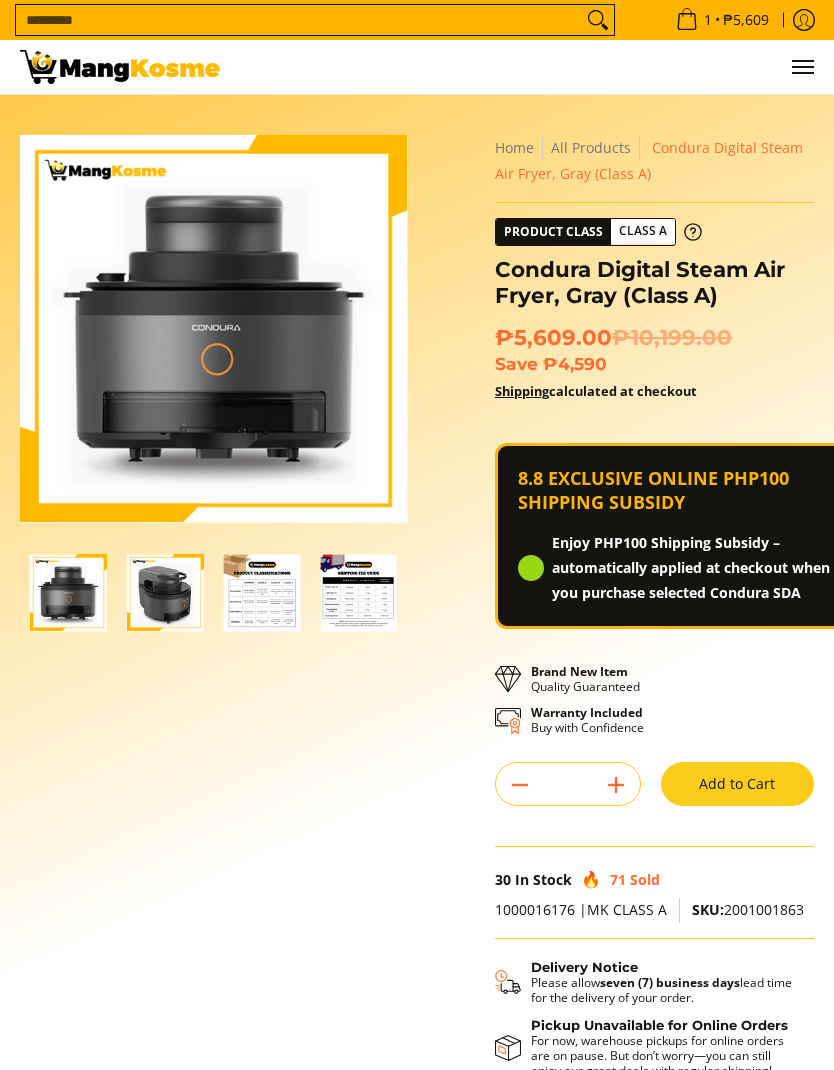scroll, scrollTop: 0, scrollLeft: 0, axis: both 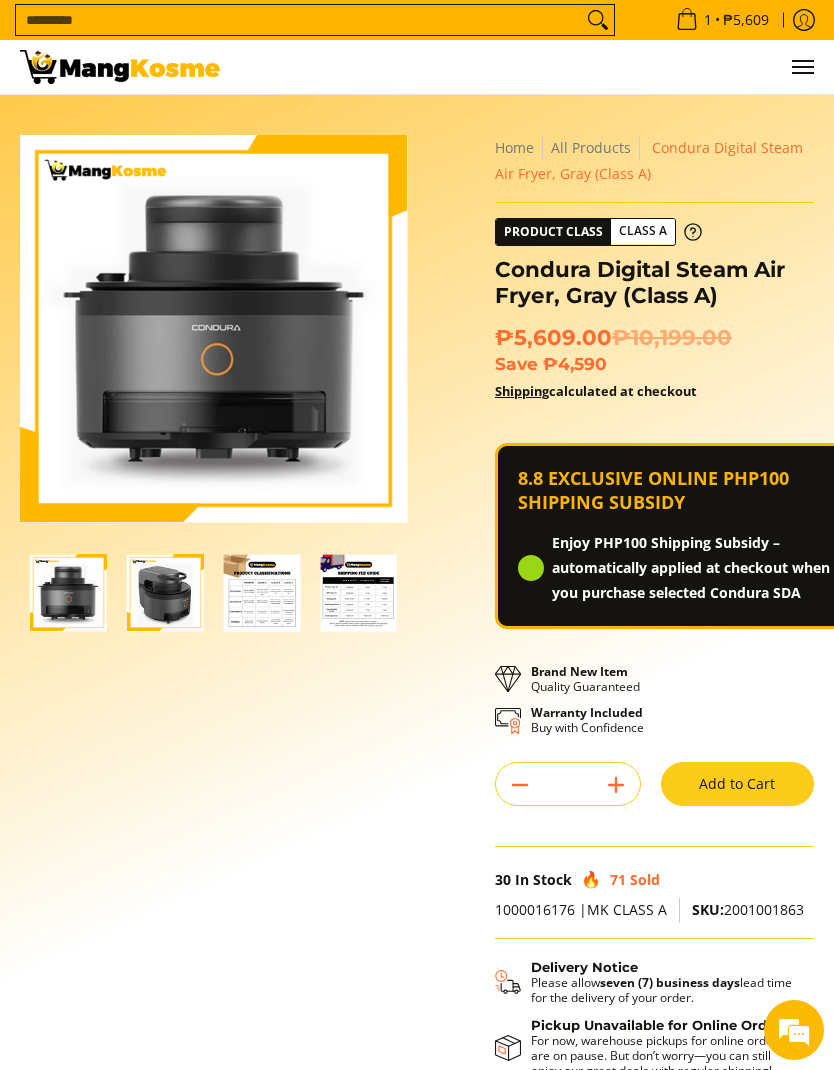 click at bounding box center [802, 67] 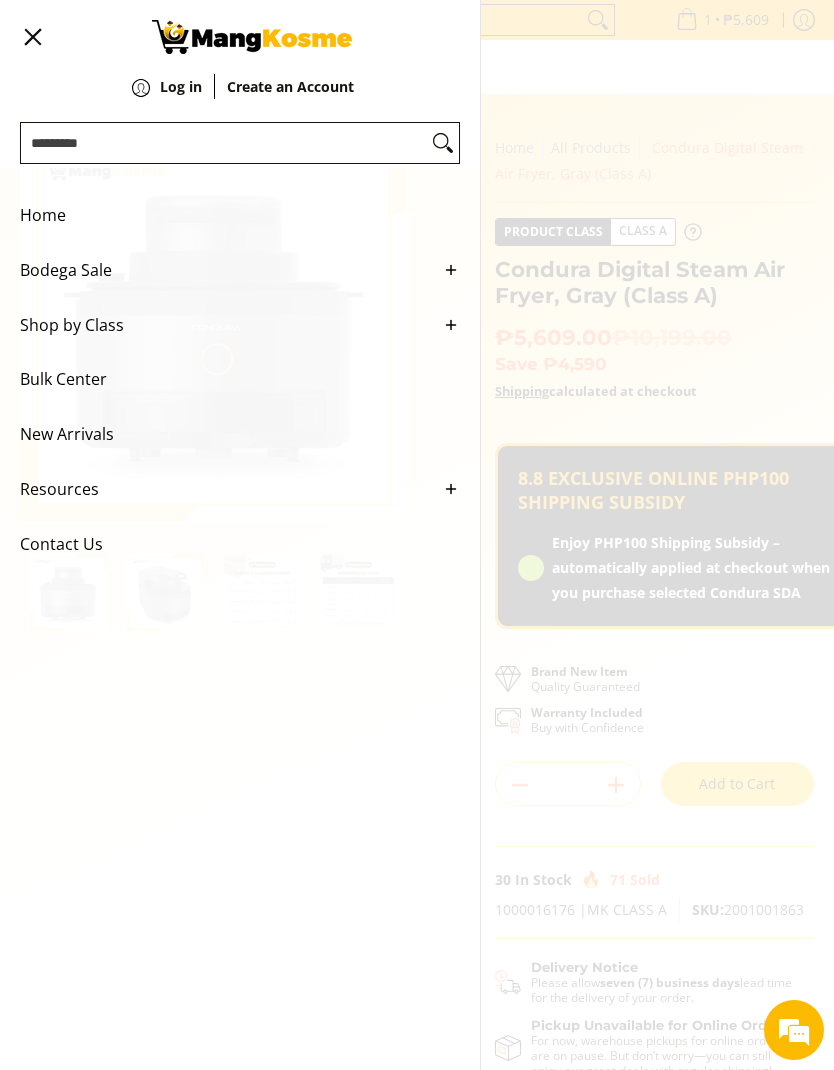 click on "Log in" at bounding box center (181, 86) 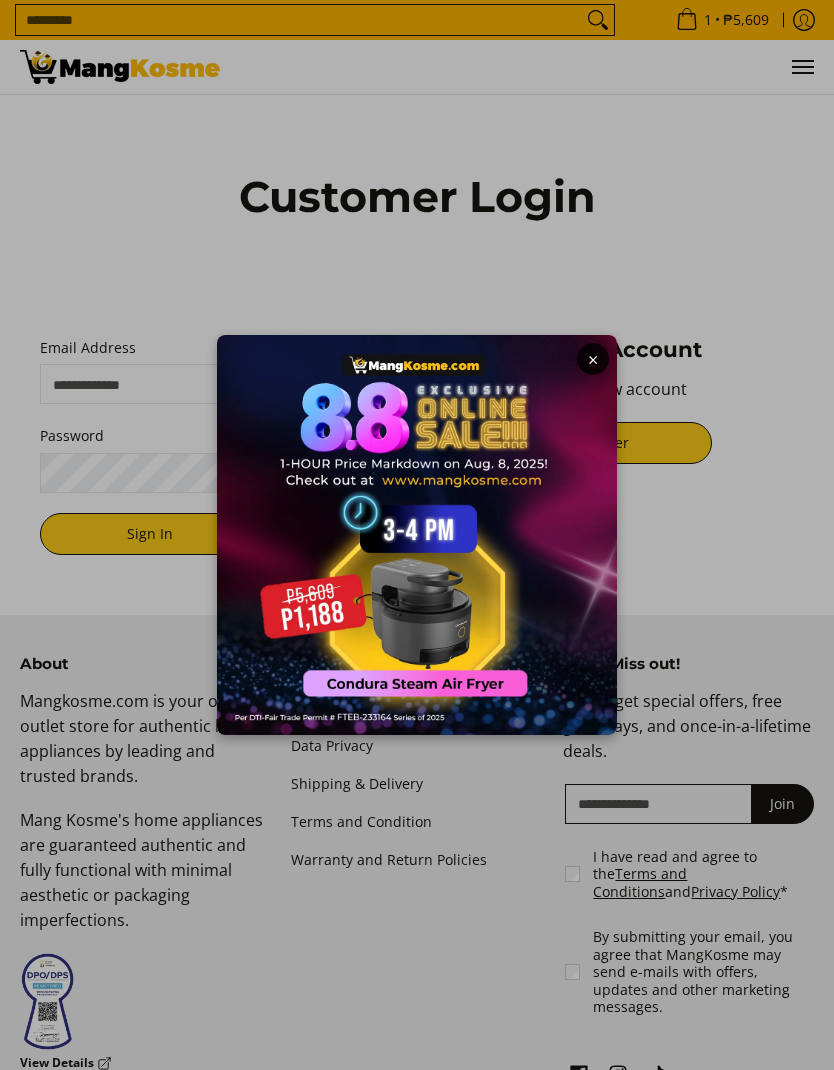 scroll, scrollTop: 0, scrollLeft: 0, axis: both 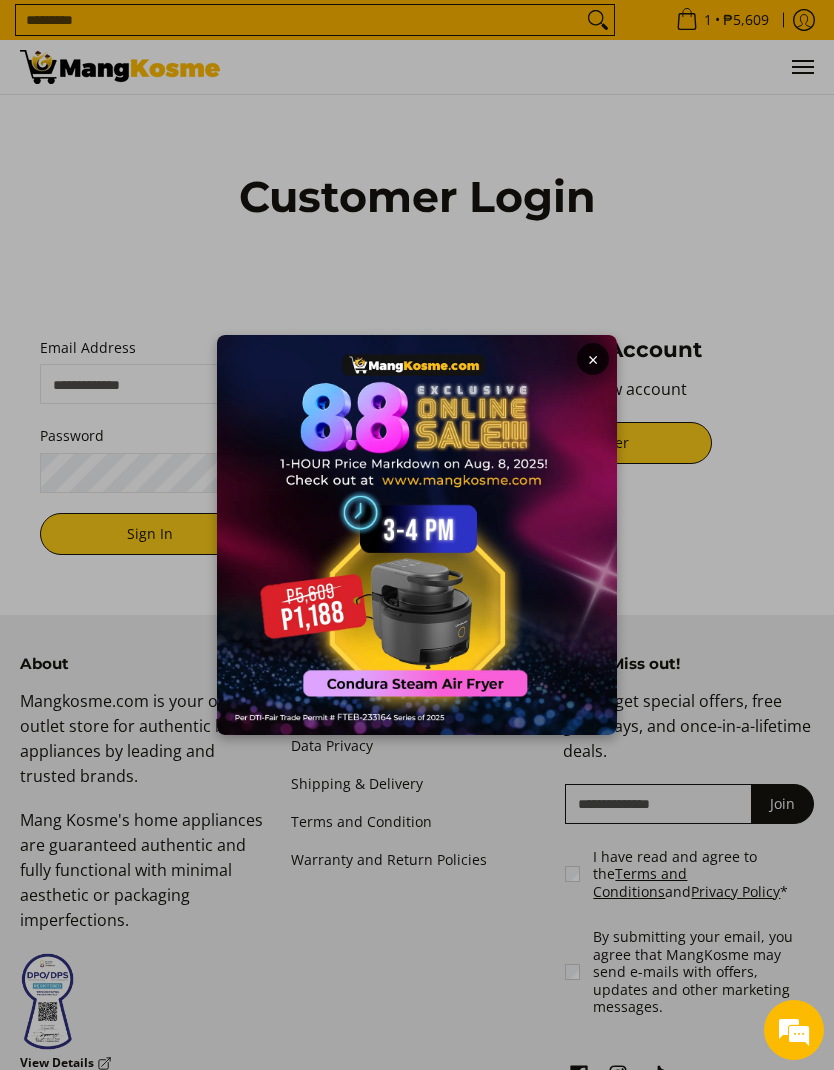 click at bounding box center [794, 1030] 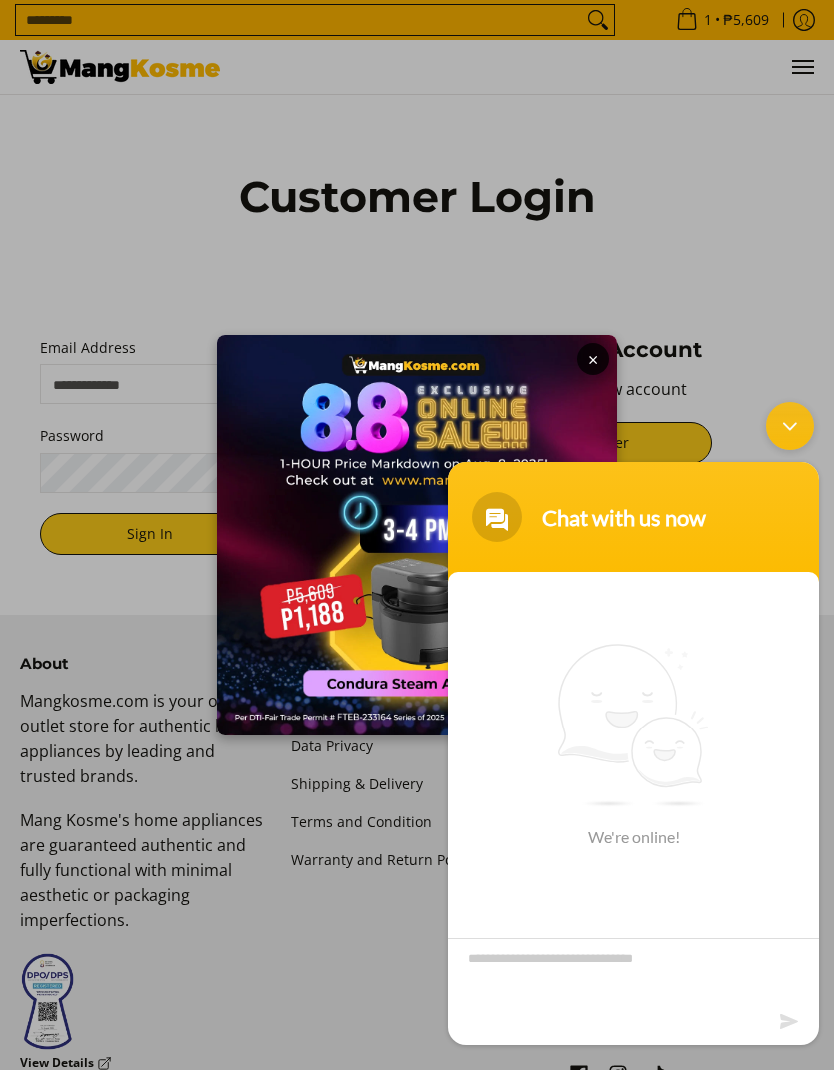 scroll, scrollTop: 0, scrollLeft: 0, axis: both 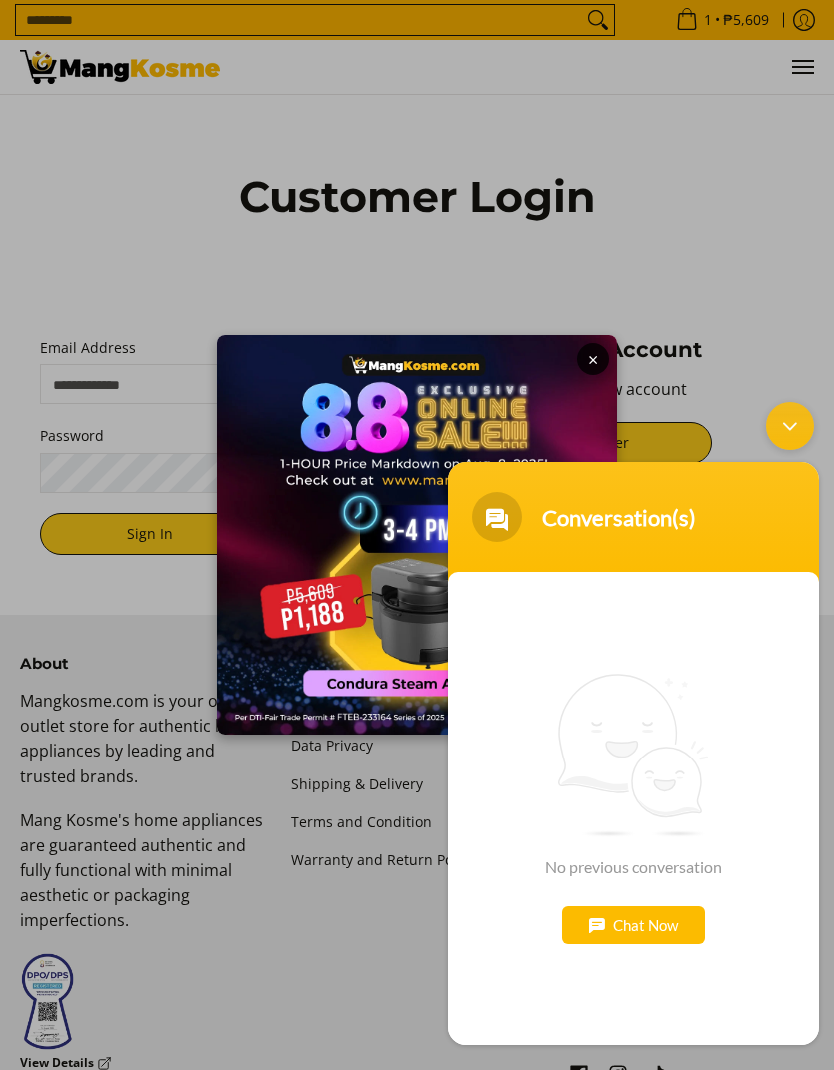click on "Chat Now" at bounding box center (633, 925) 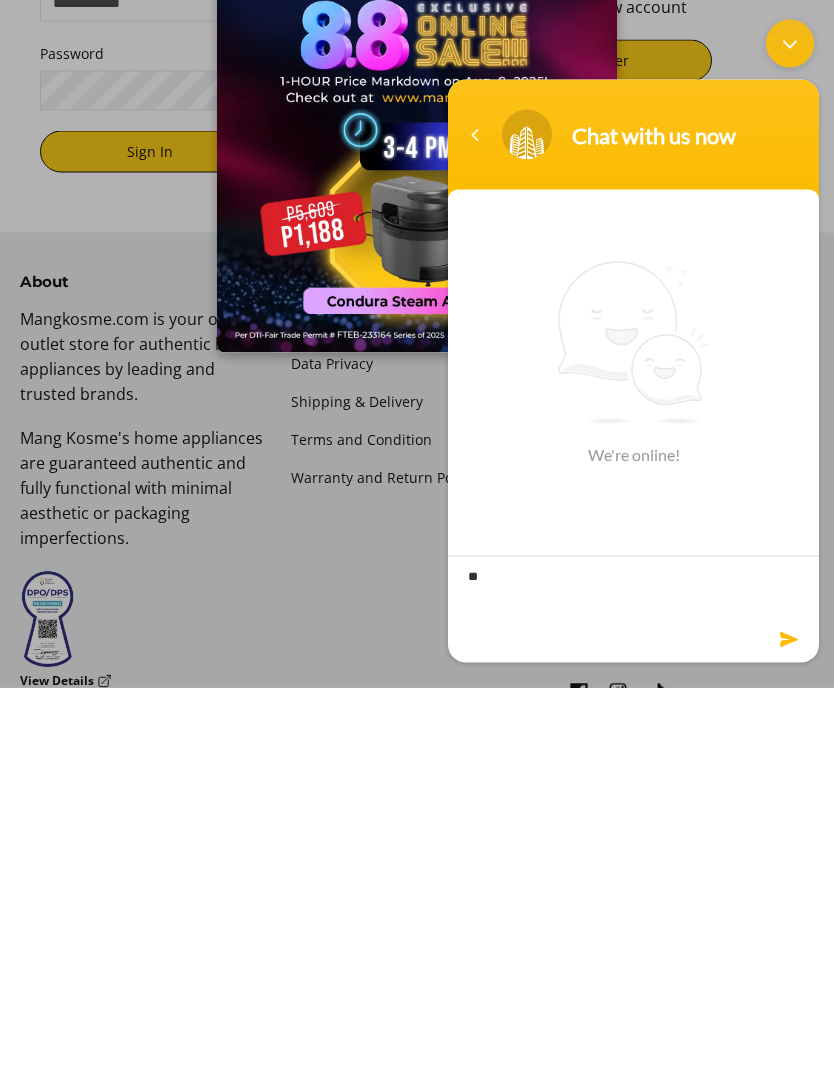 type on "*" 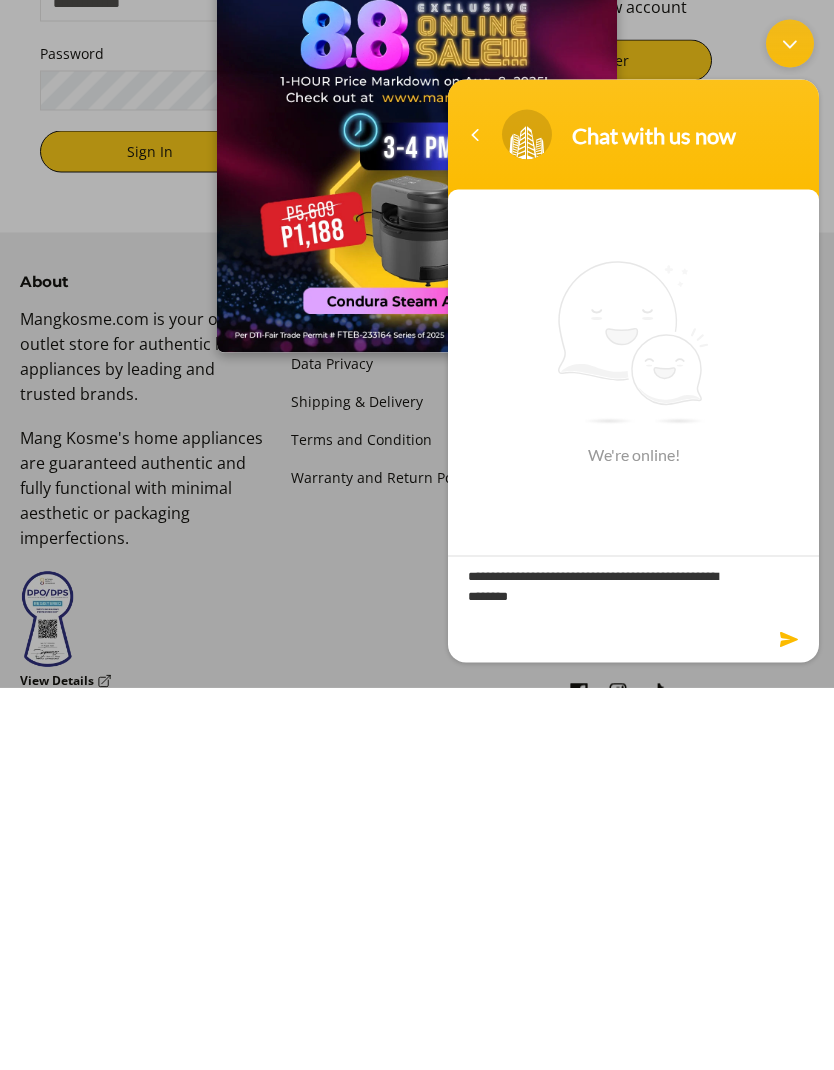 type on "**********" 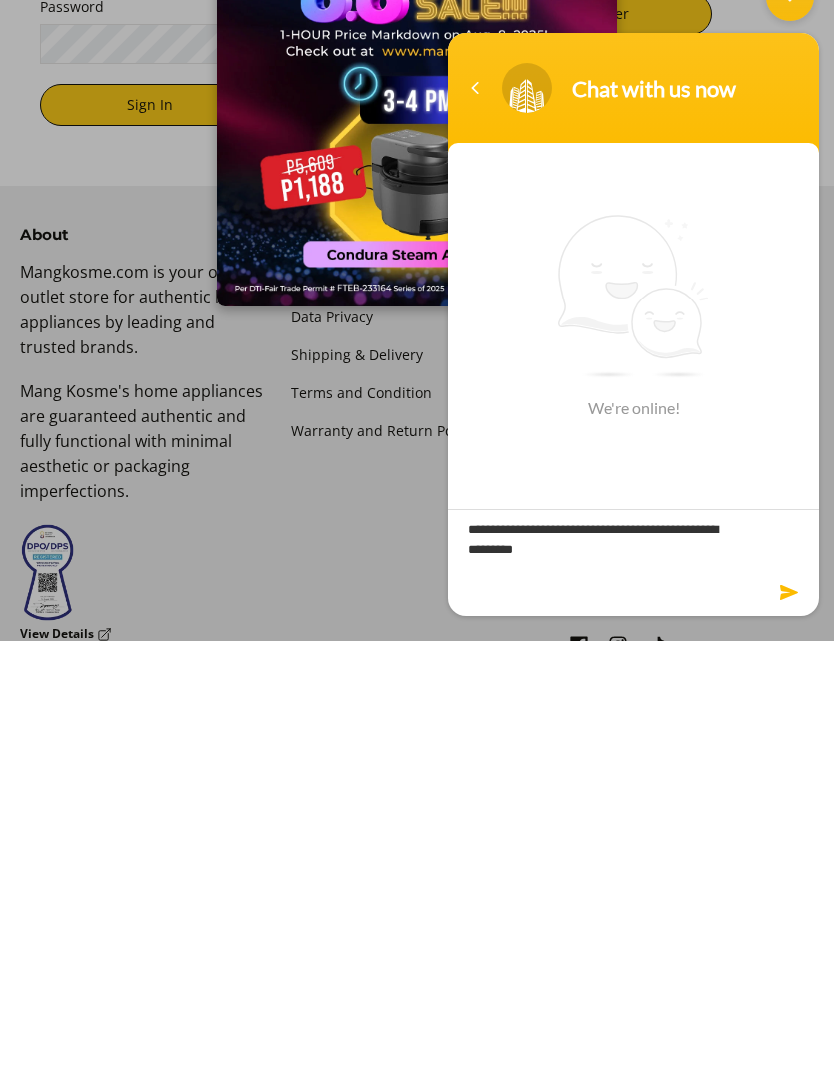 click at bounding box center [790, 592] 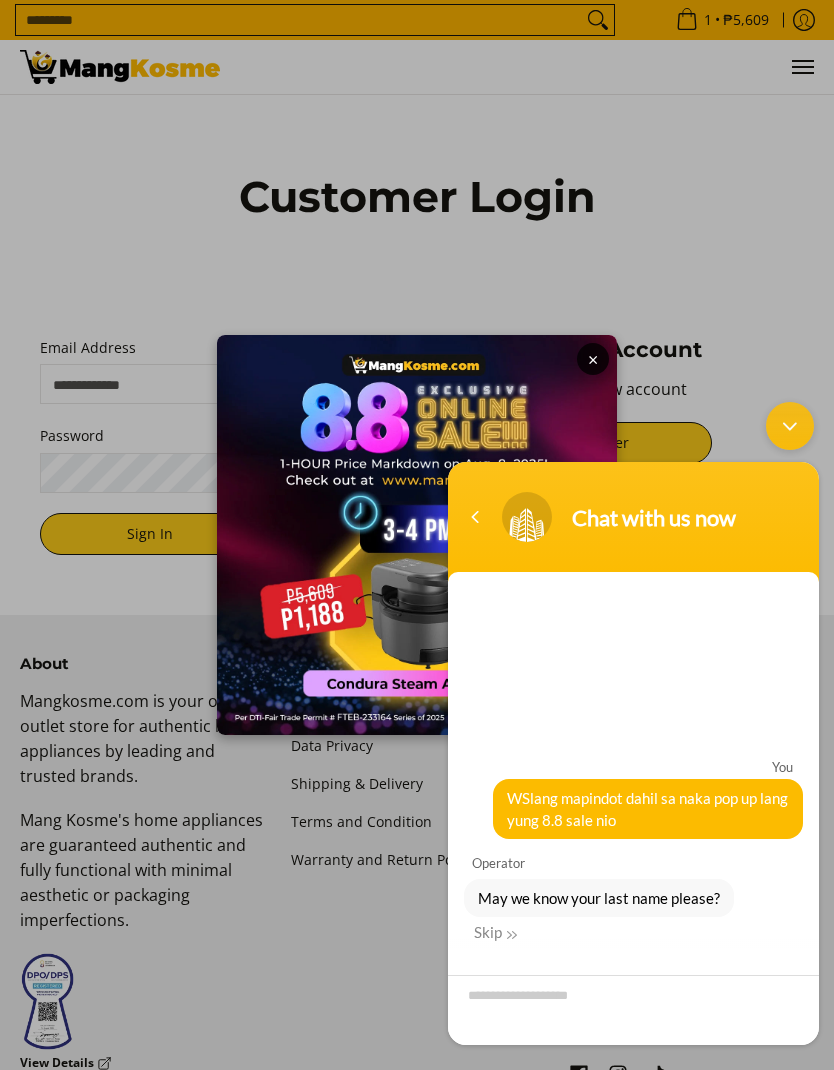 click on "Skip" at bounding box center (495, 932) 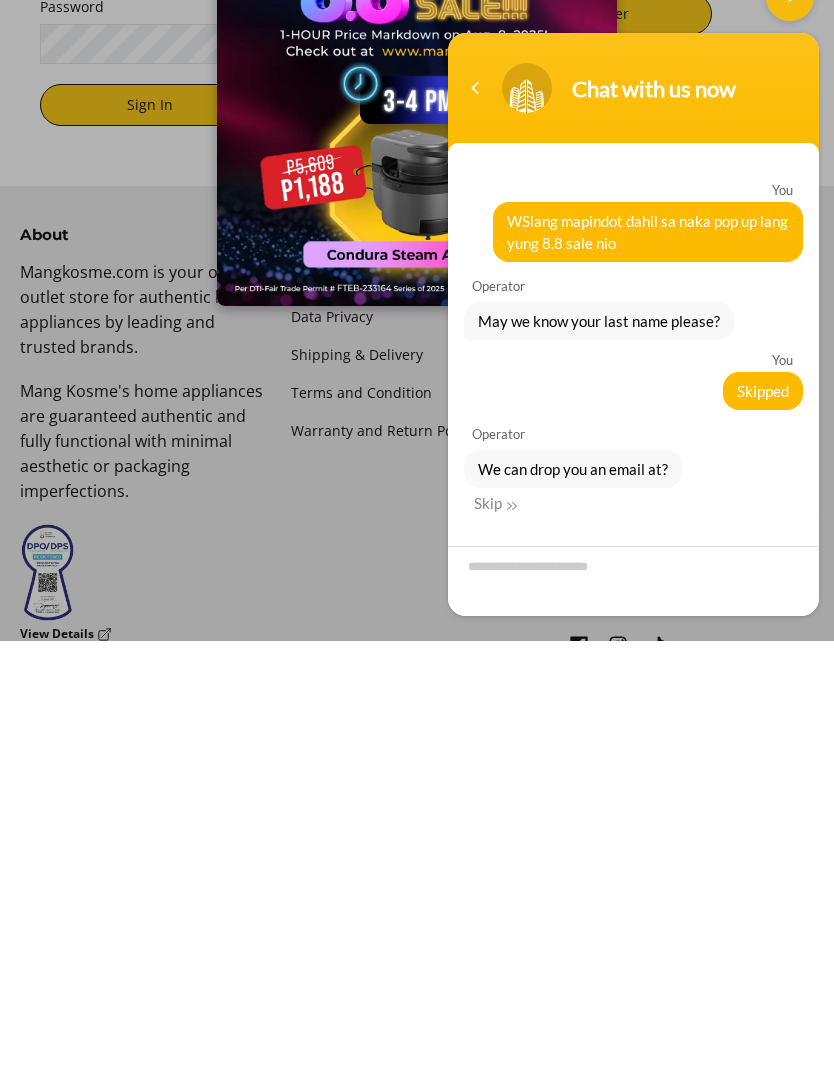 click on "Skip" at bounding box center (495, 503) 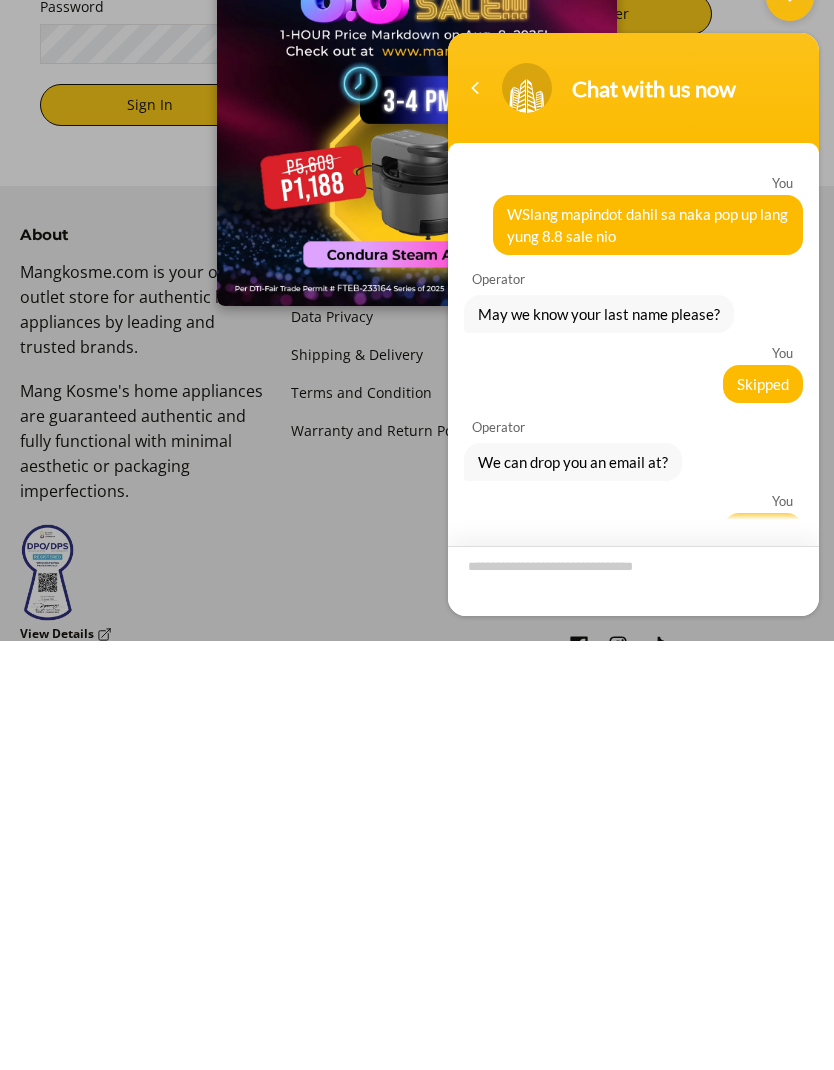 scroll, scrollTop: 39, scrollLeft: 0, axis: vertical 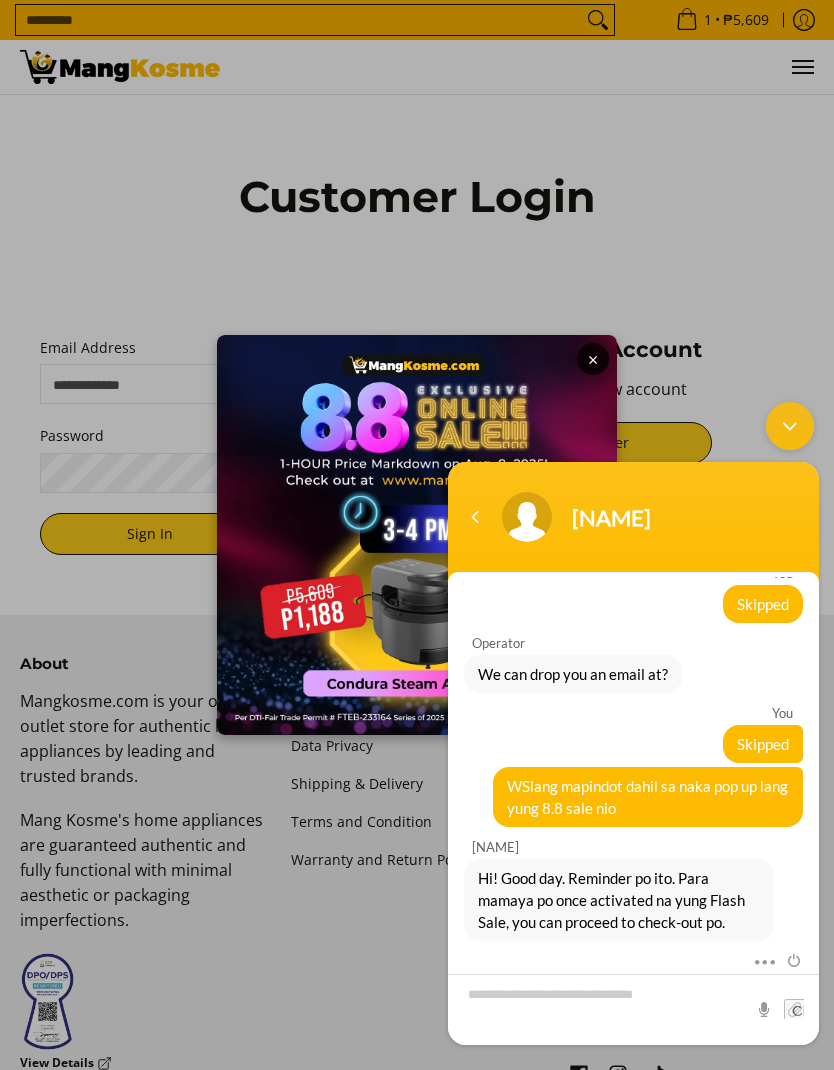 click at bounding box center (790, 426) 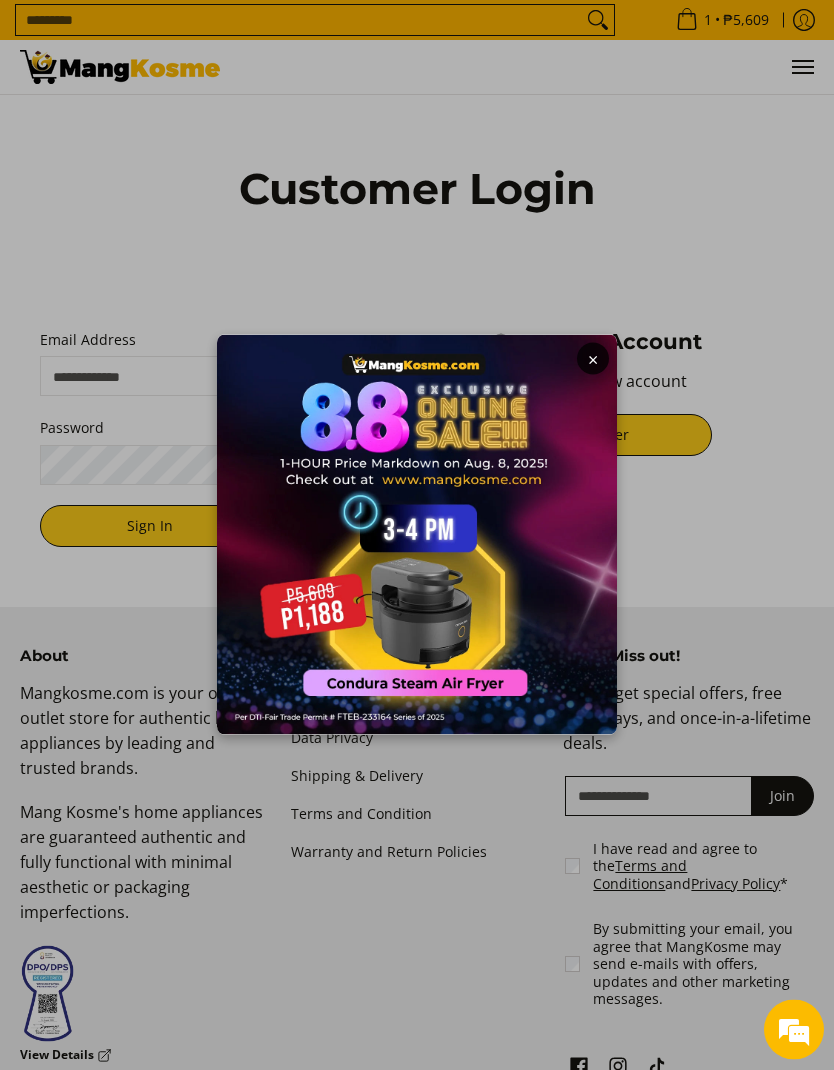 scroll, scrollTop: 0, scrollLeft: 0, axis: both 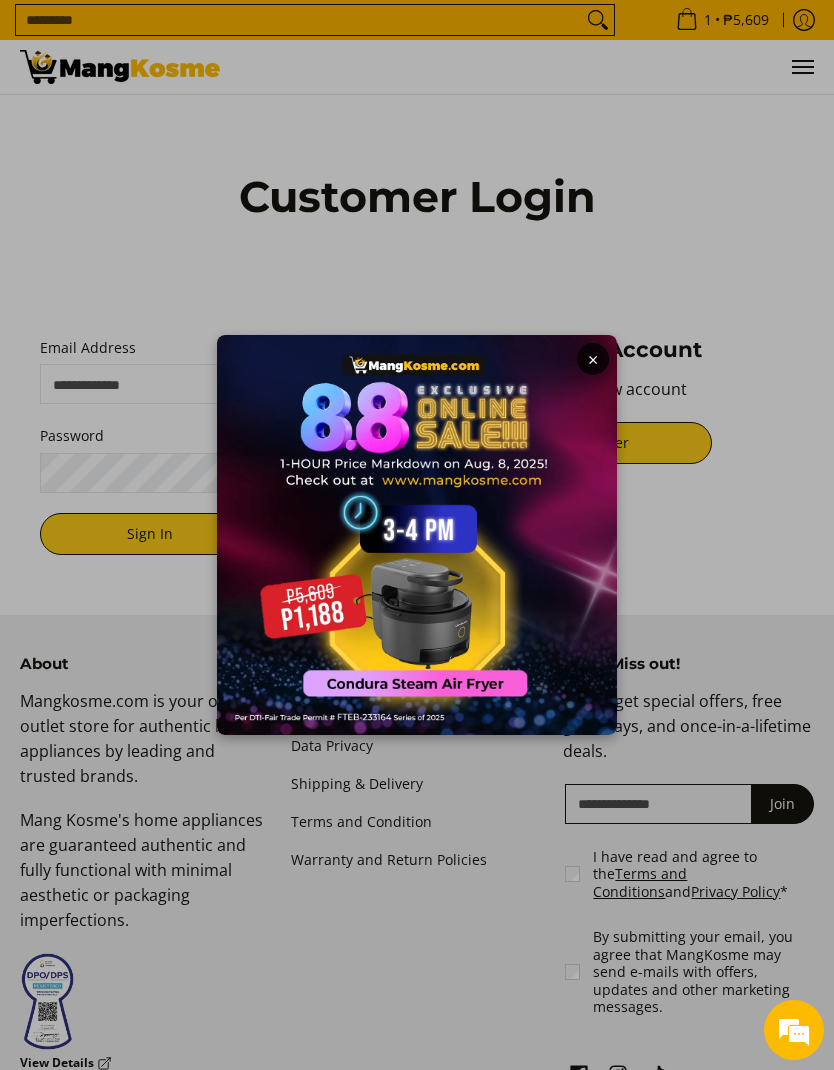 click on "×" at bounding box center (417, 535) 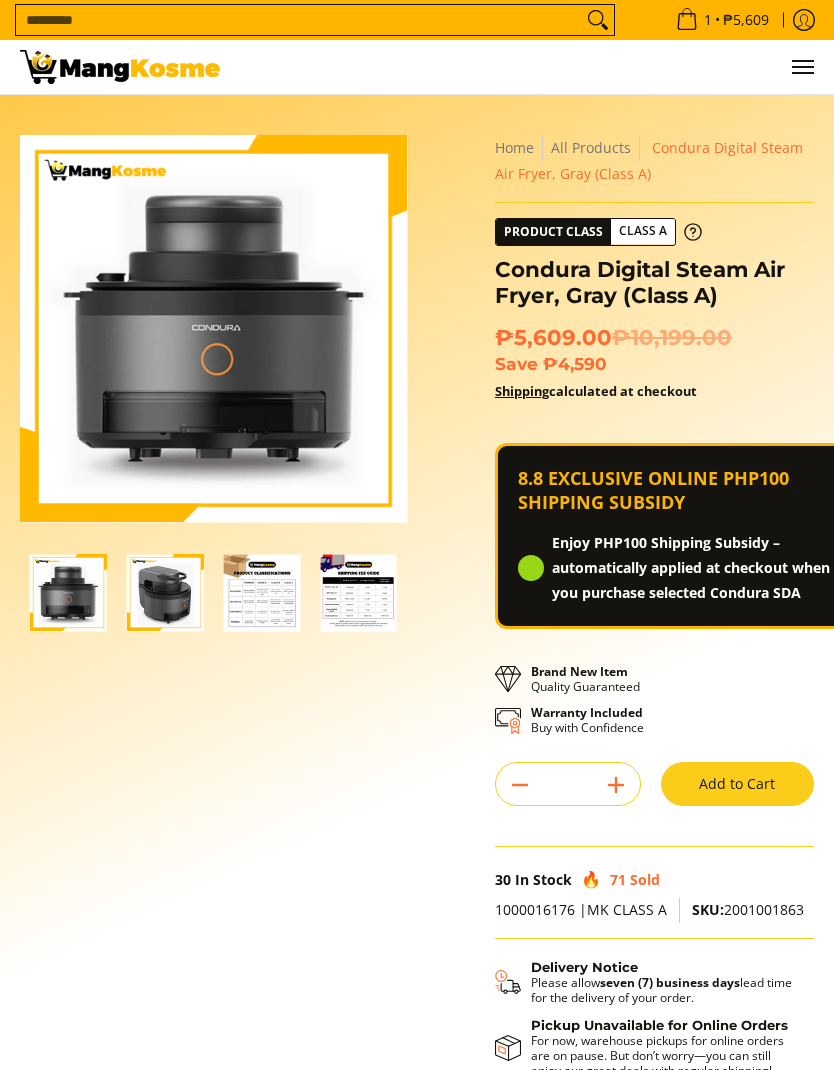 scroll, scrollTop: 0, scrollLeft: 0, axis: both 